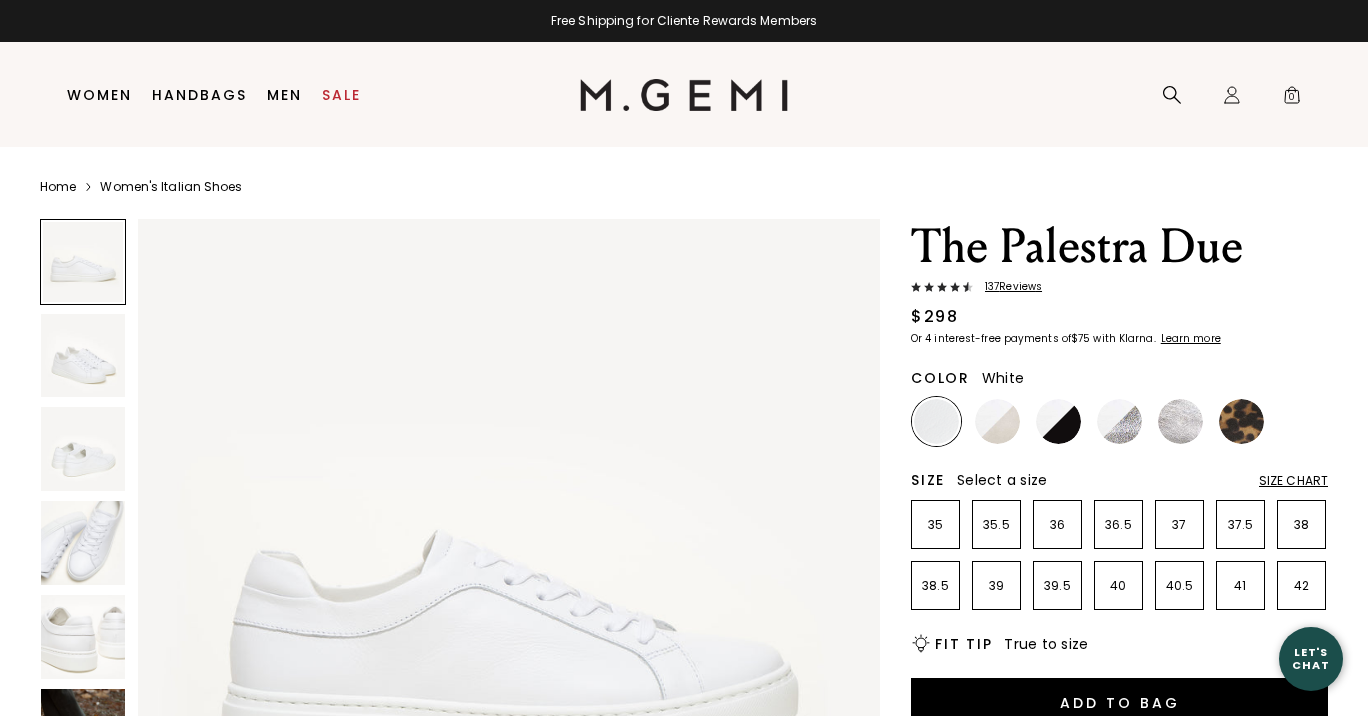 scroll, scrollTop: 0, scrollLeft: 0, axis: both 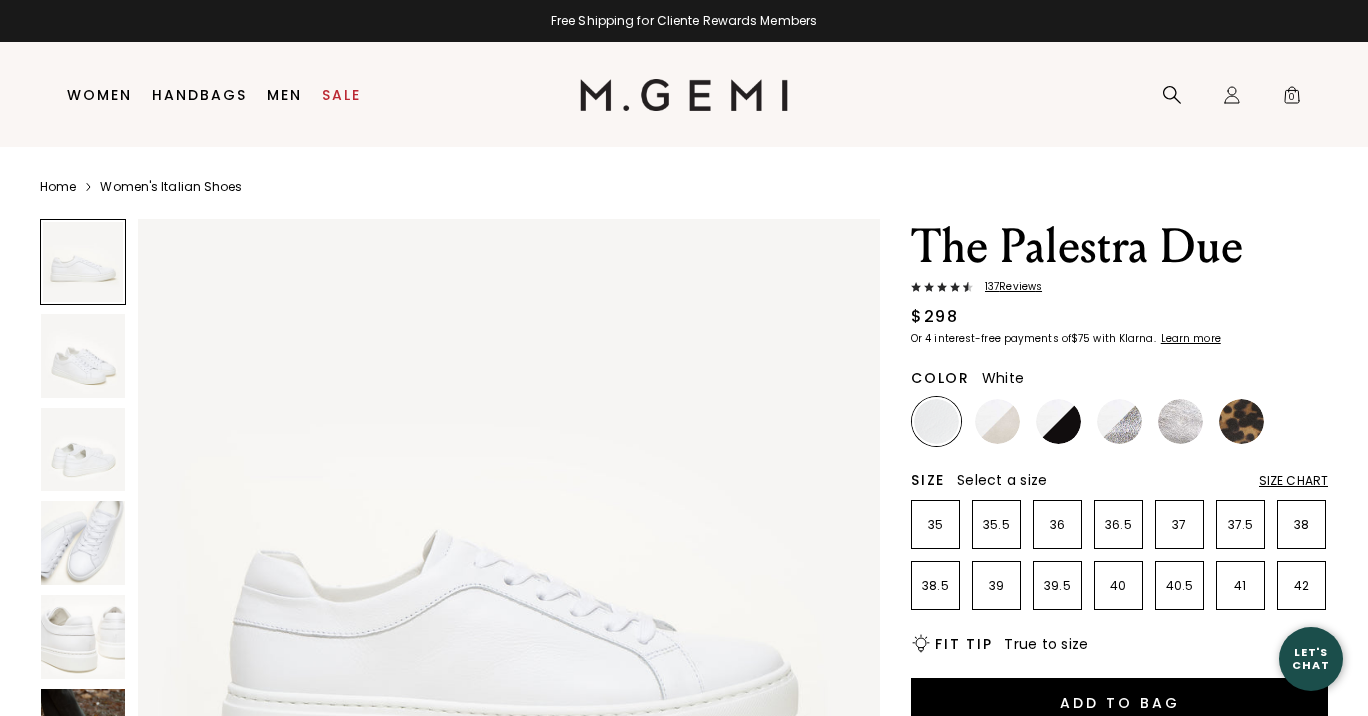 click at bounding box center (83, 356) 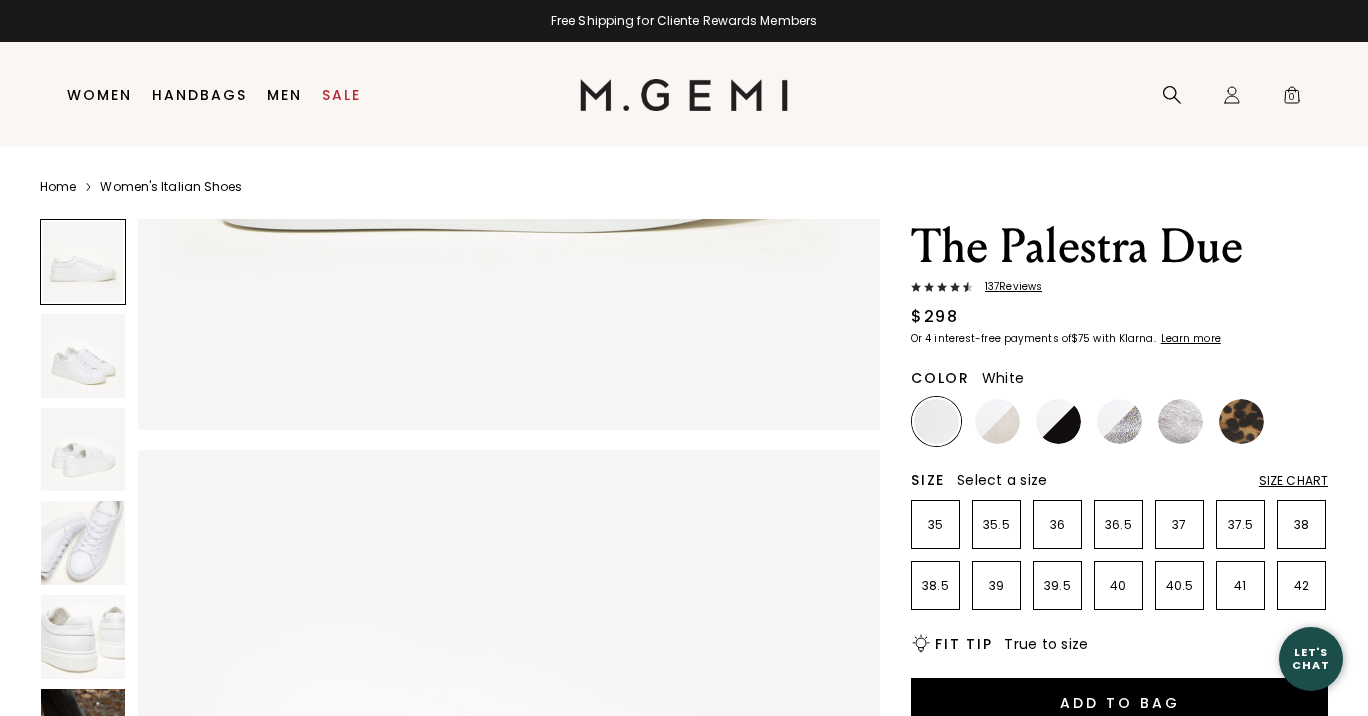 scroll, scrollTop: 0, scrollLeft: 0, axis: both 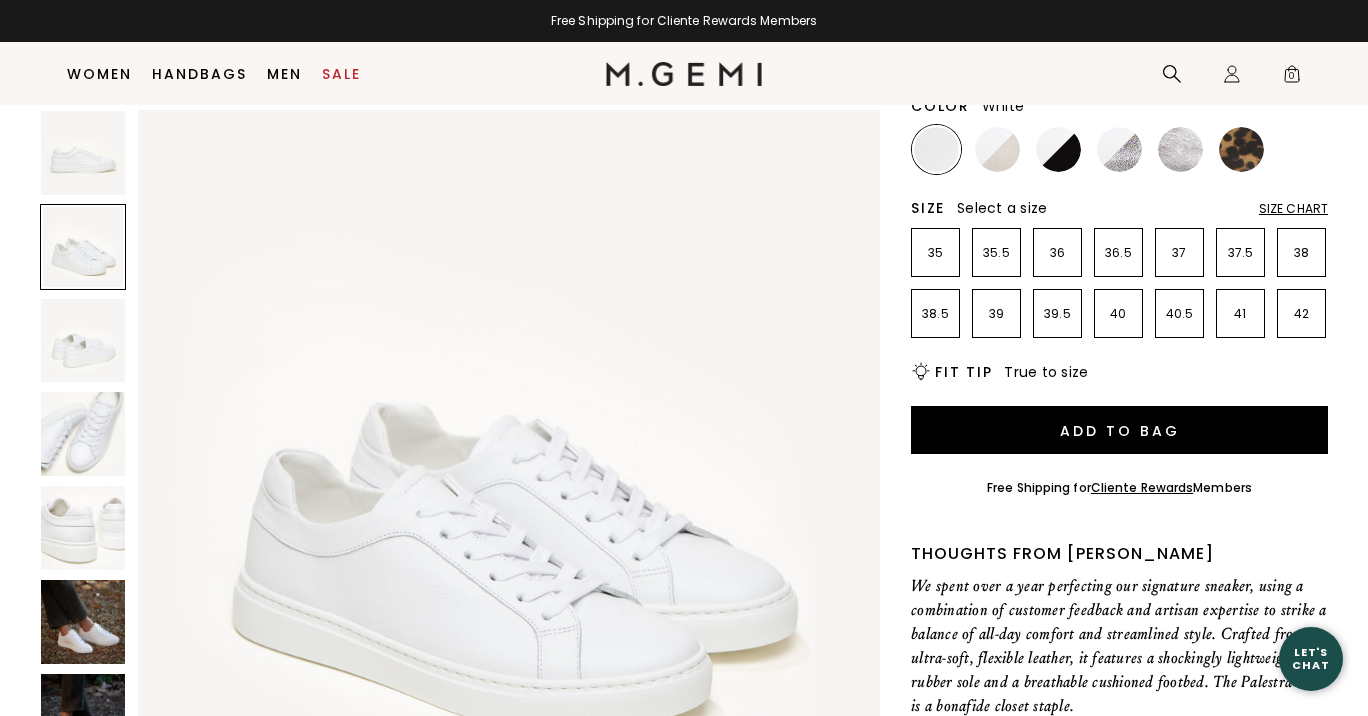 click at bounding box center (83, 434) 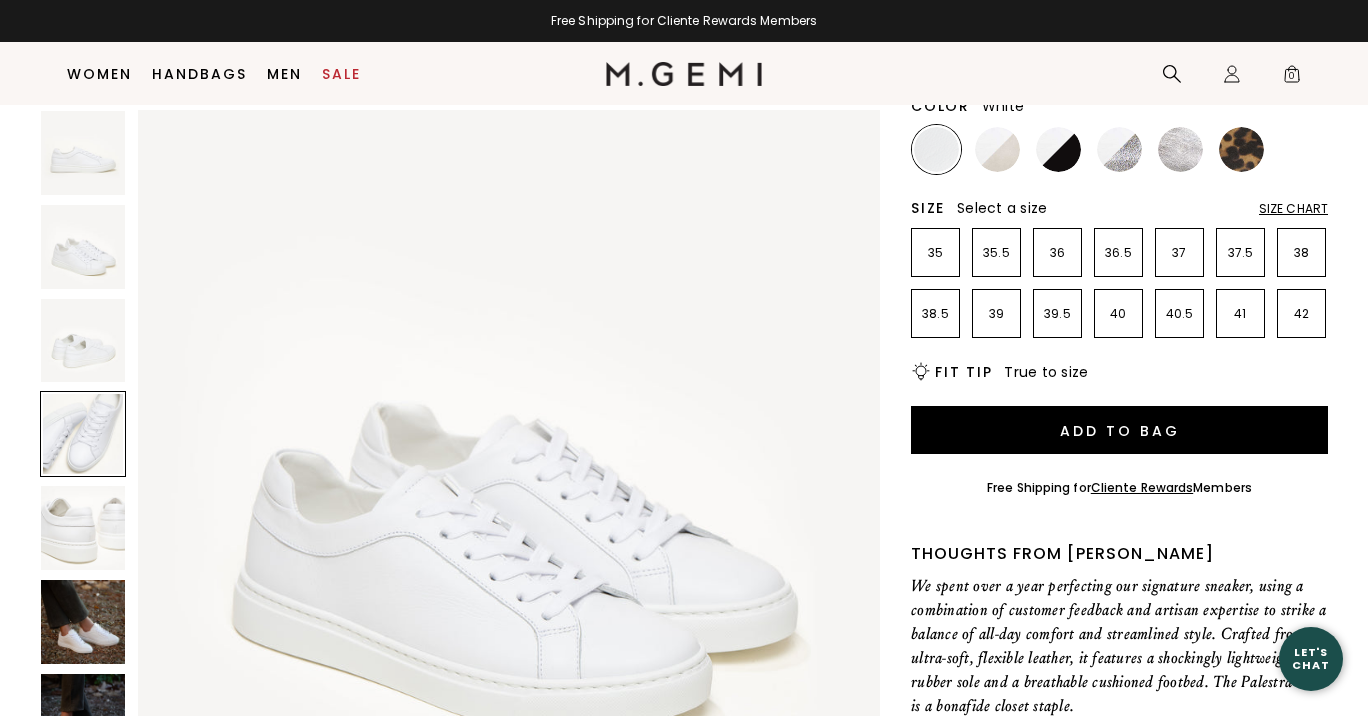 scroll, scrollTop: 2287, scrollLeft: 0, axis: vertical 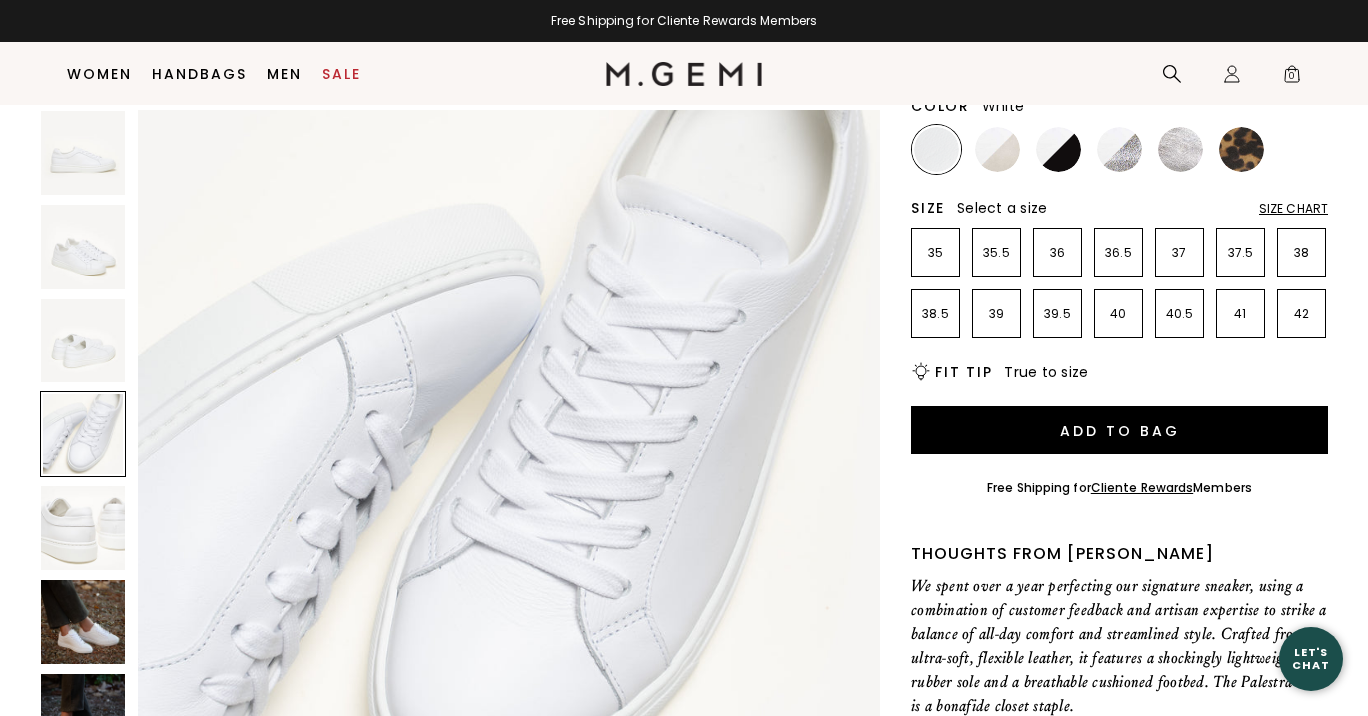 click at bounding box center (83, 622) 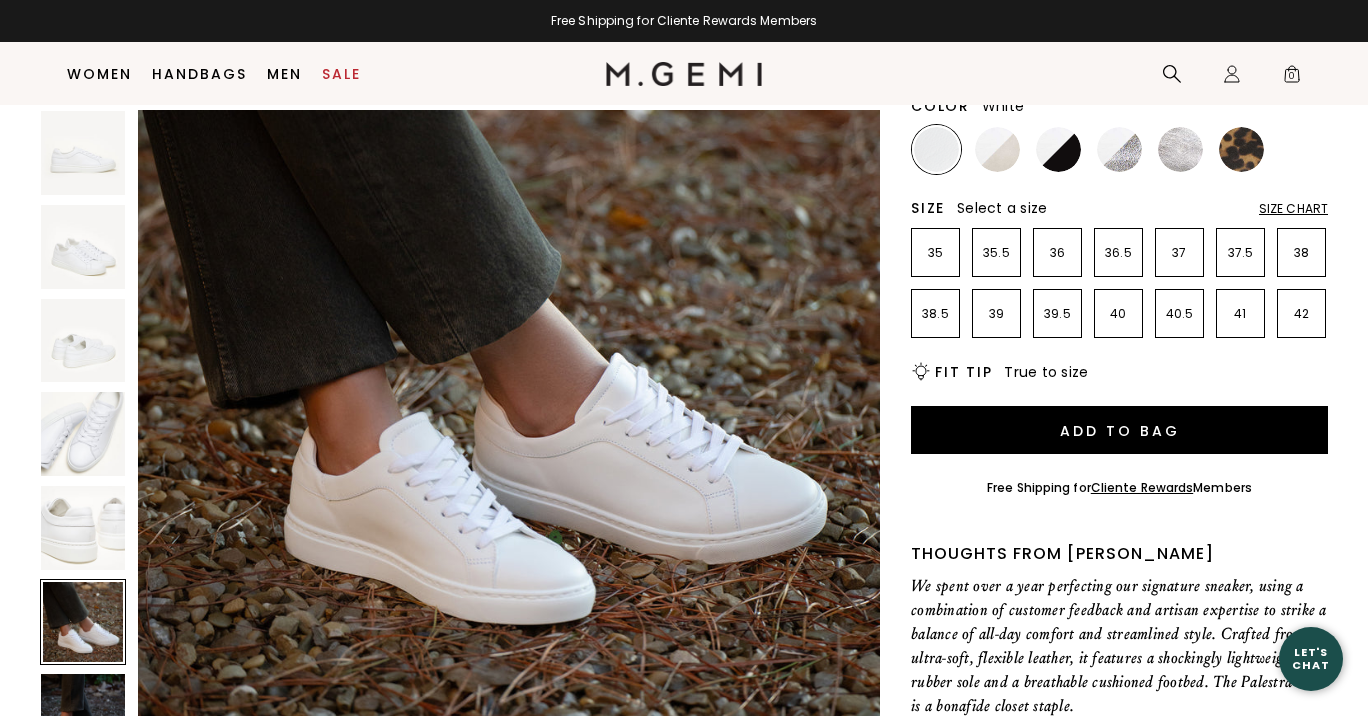 scroll, scrollTop: 3946, scrollLeft: 0, axis: vertical 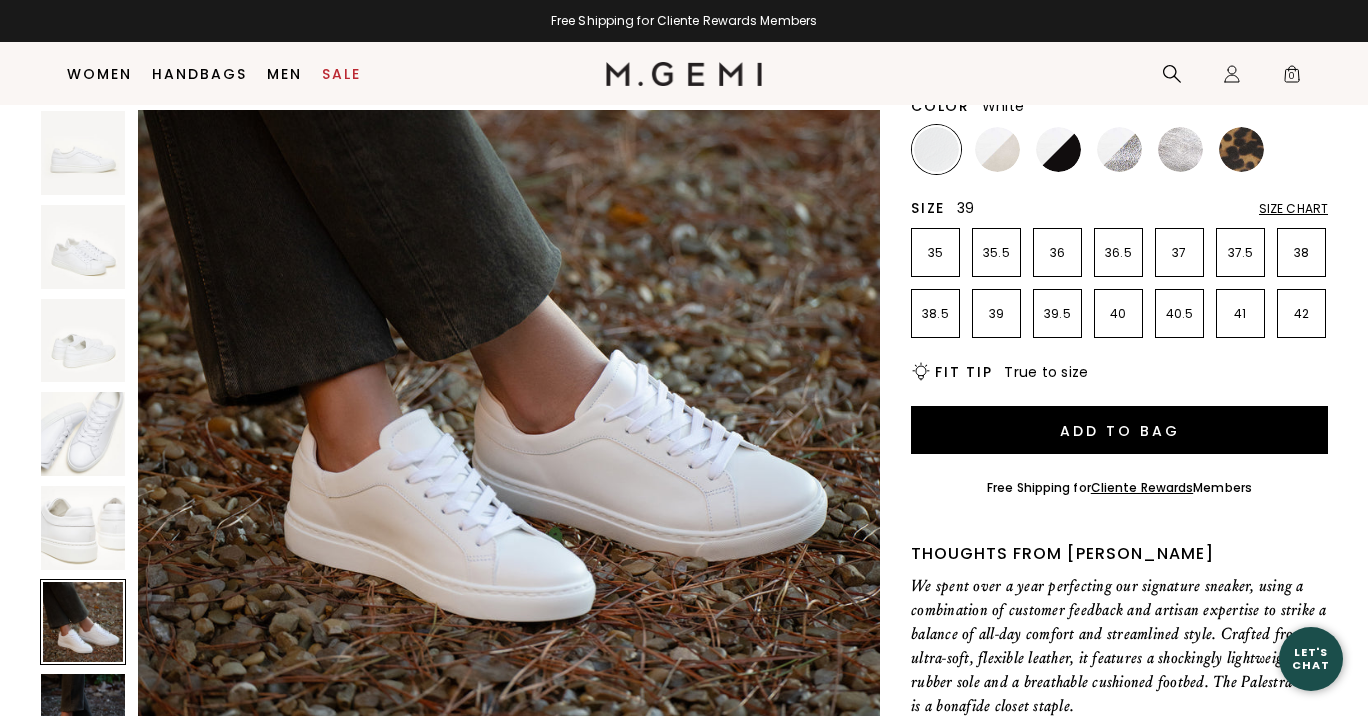 click on "39" at bounding box center (996, 314) 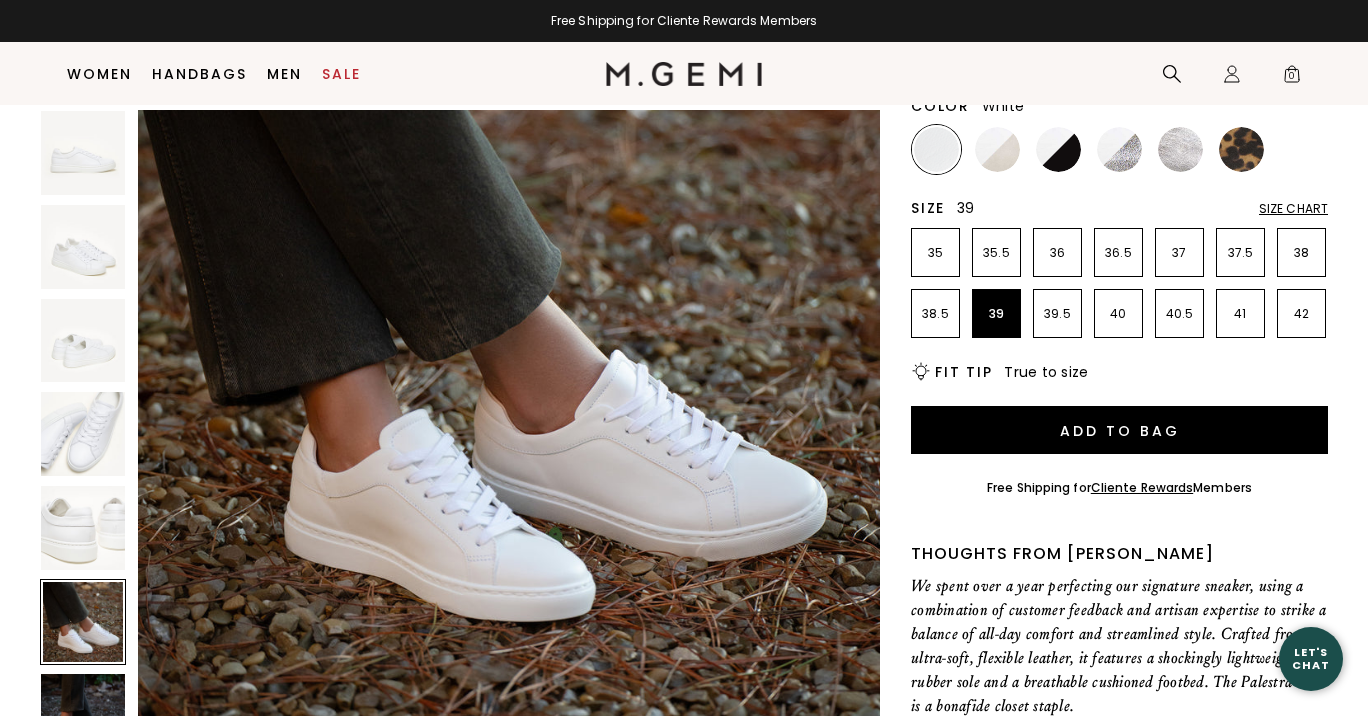 scroll, scrollTop: 0, scrollLeft: 0, axis: both 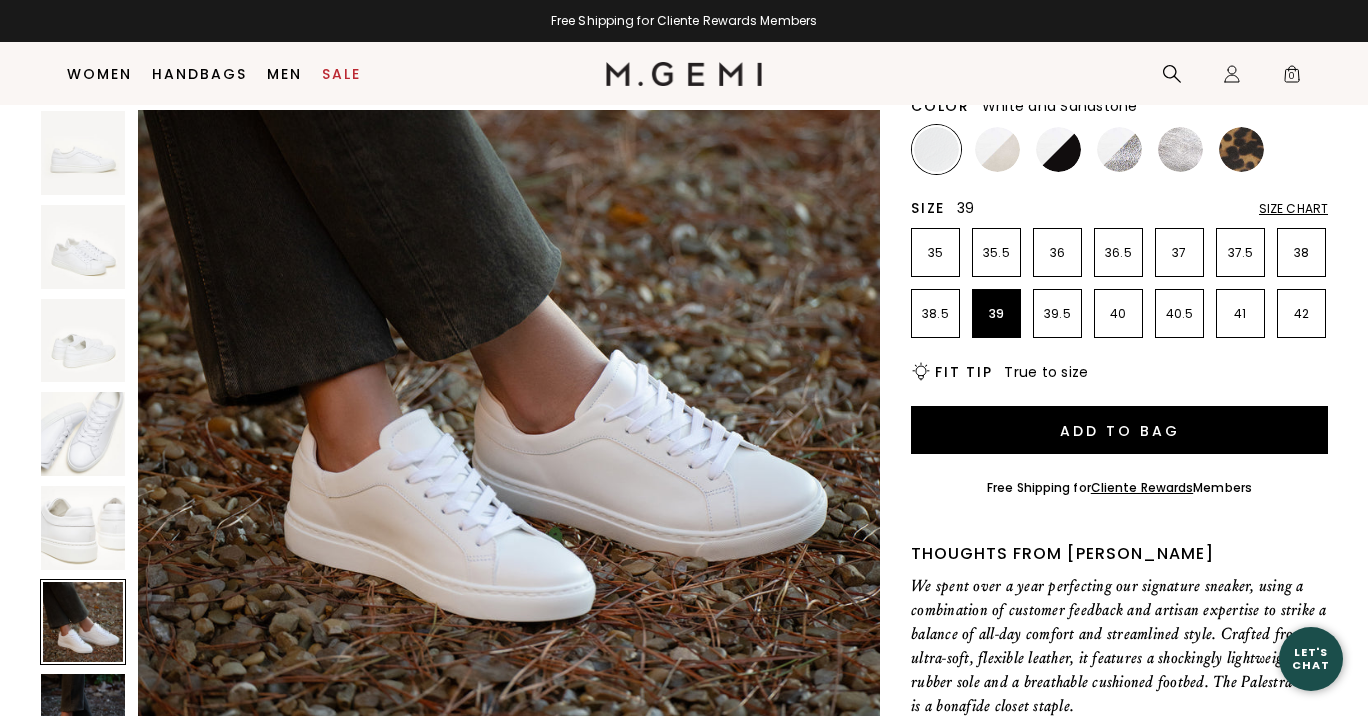 click at bounding box center [997, 149] 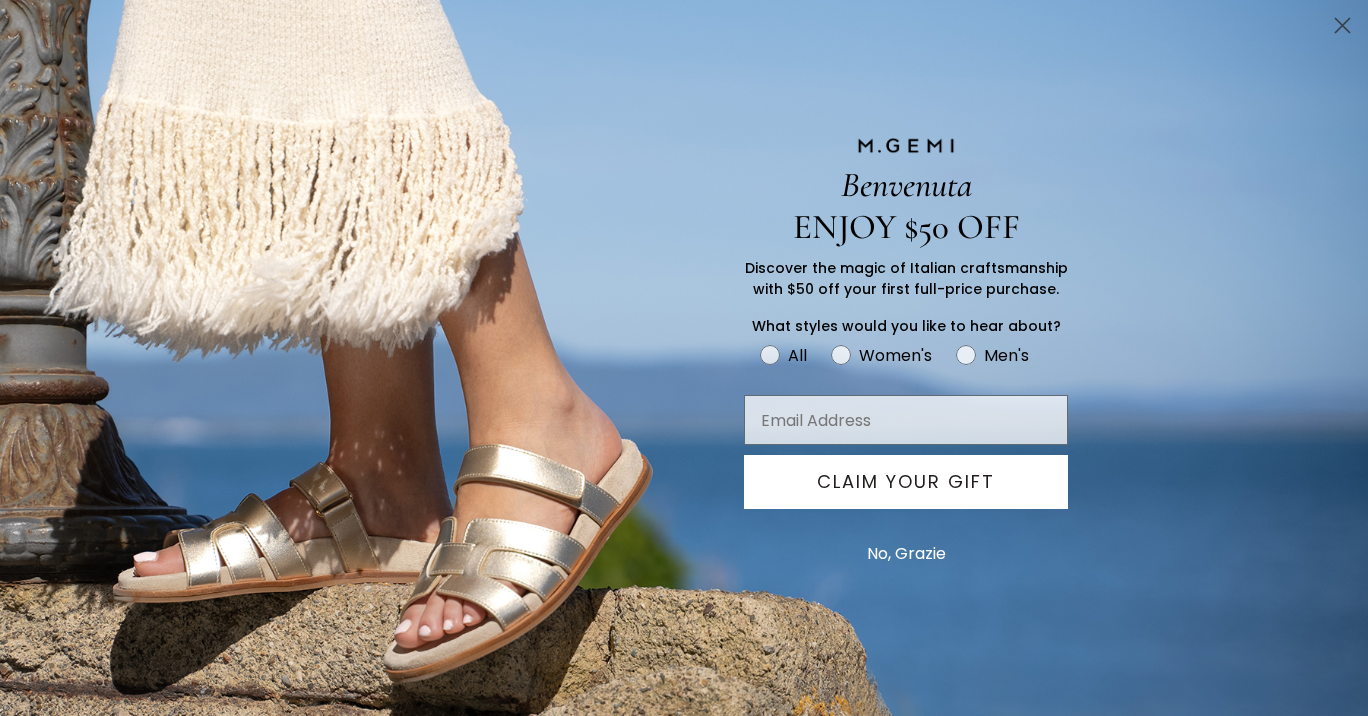scroll, scrollTop: 0, scrollLeft: 0, axis: both 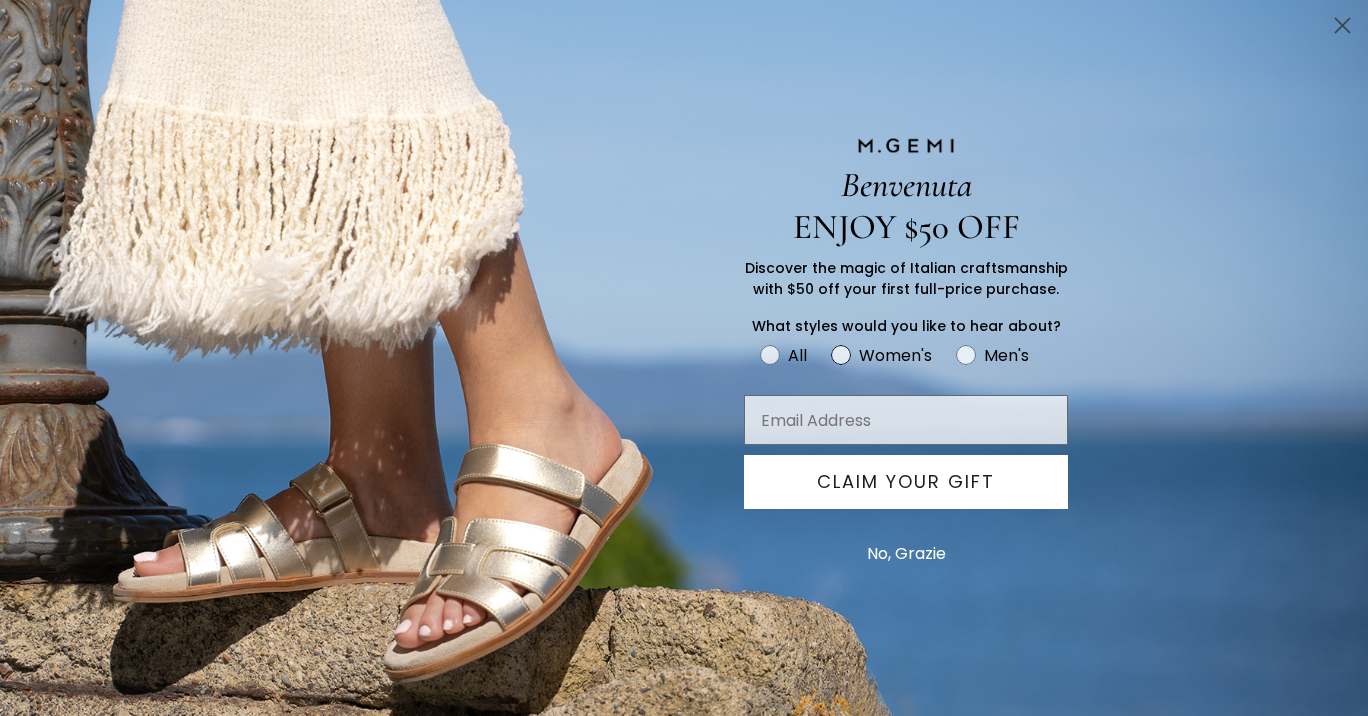 click 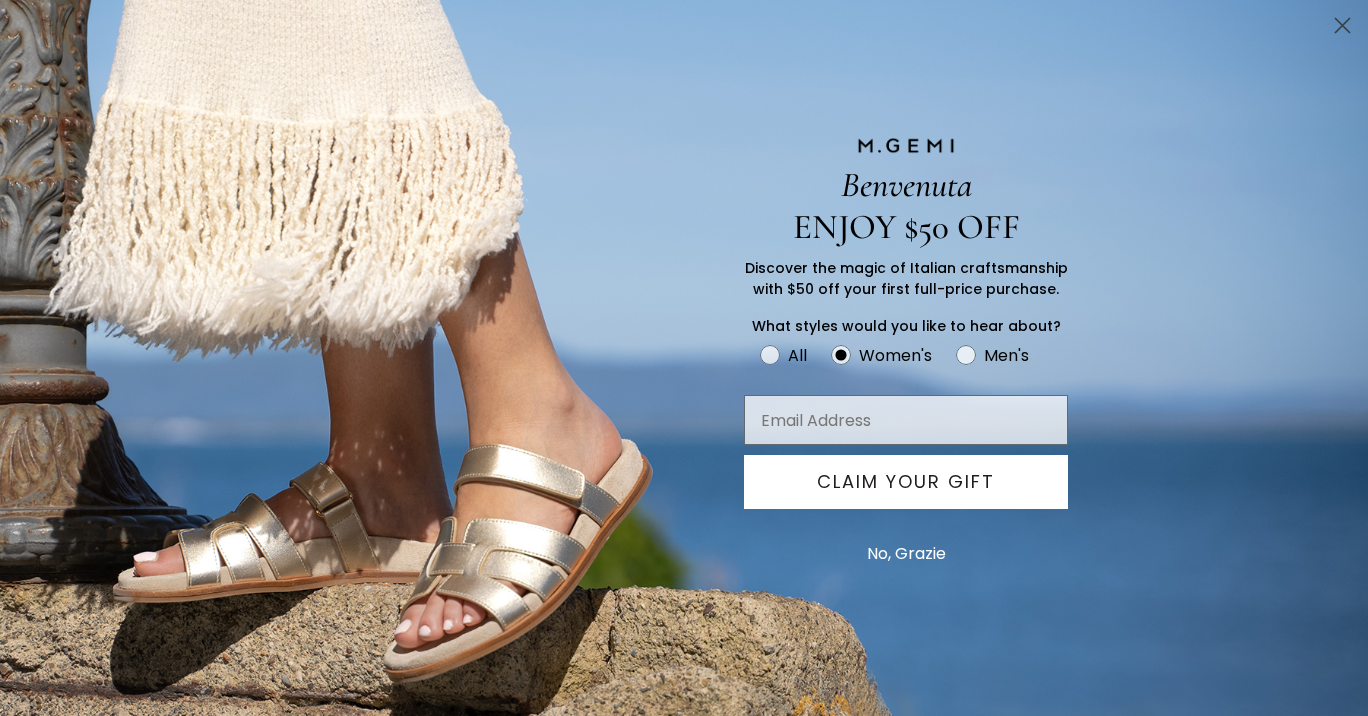 click on "No, Grazie" at bounding box center (906, 554) 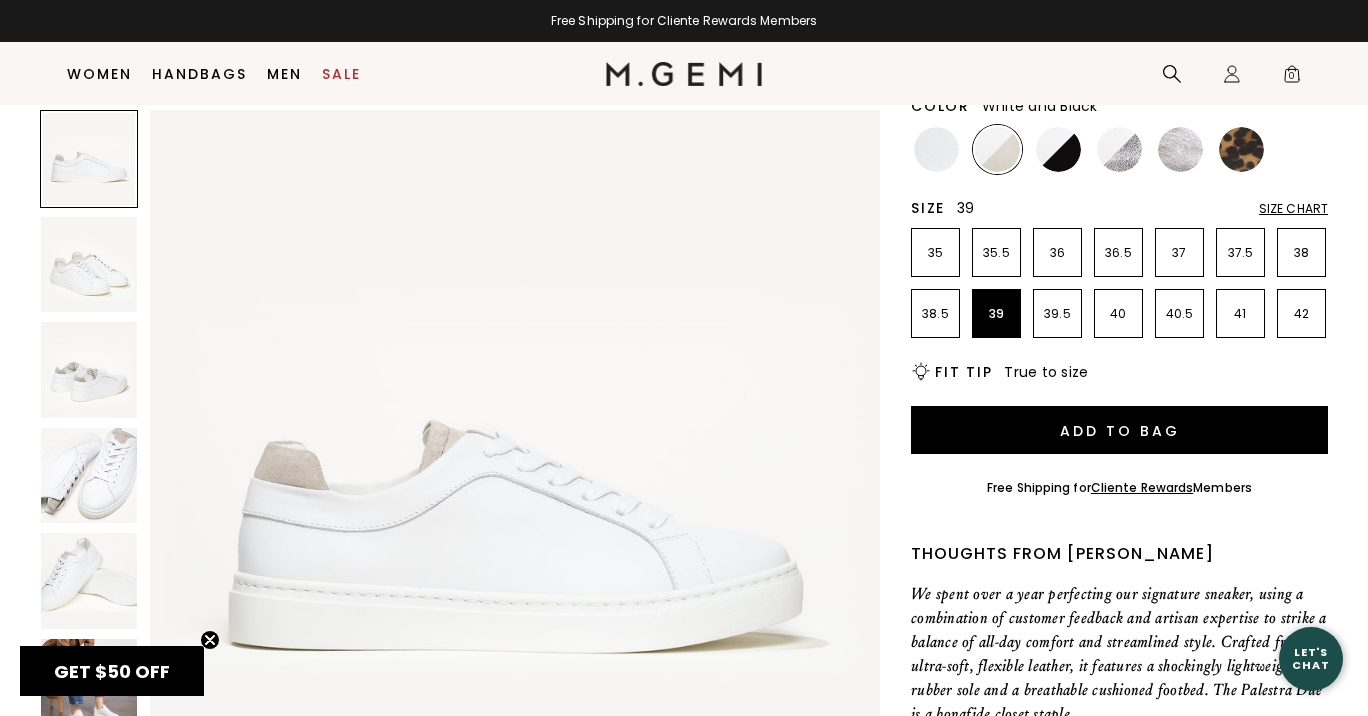 click at bounding box center [1058, 149] 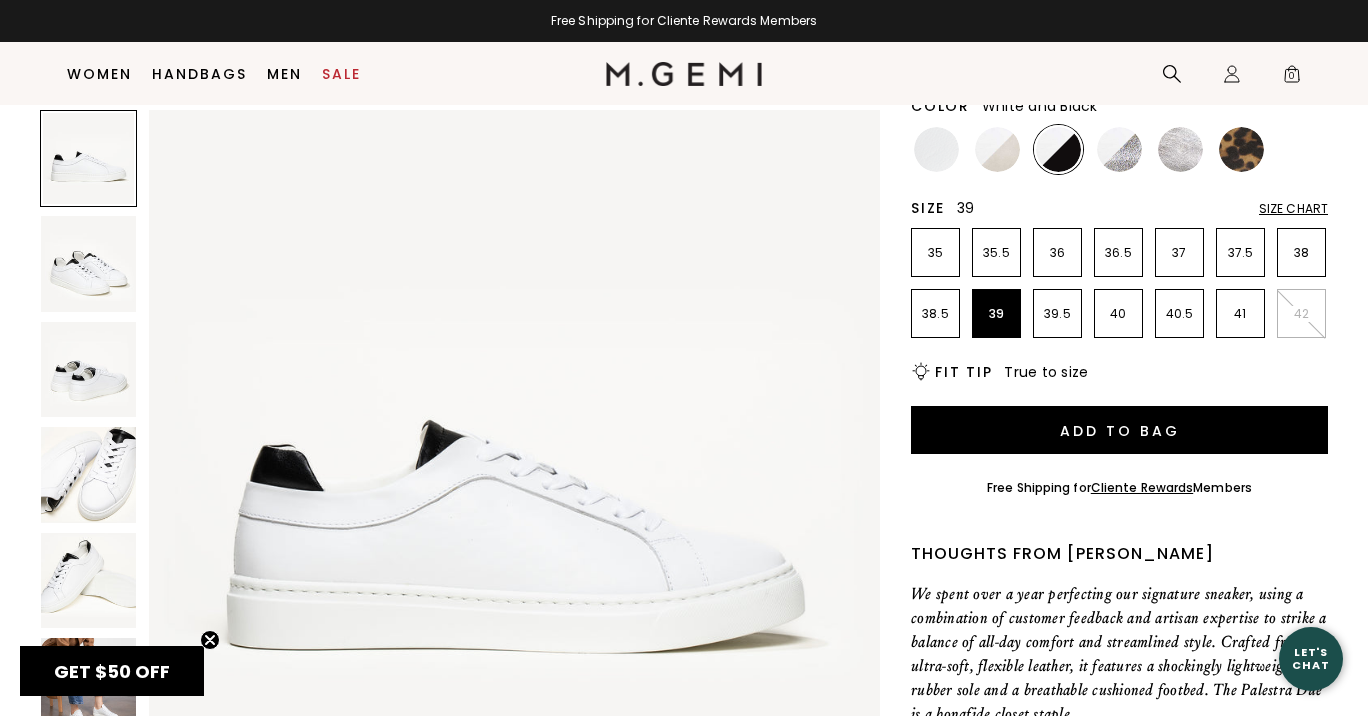 scroll, scrollTop: 0, scrollLeft: 0, axis: both 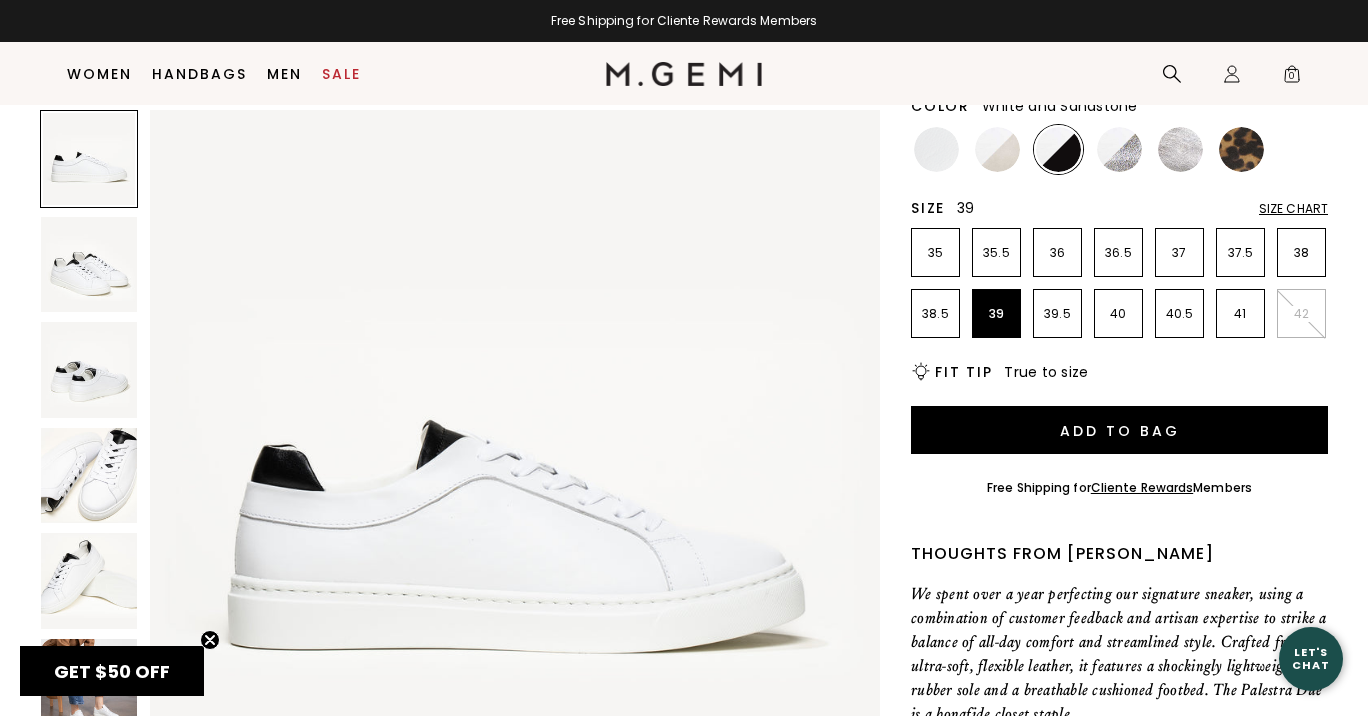 click at bounding box center [997, 149] 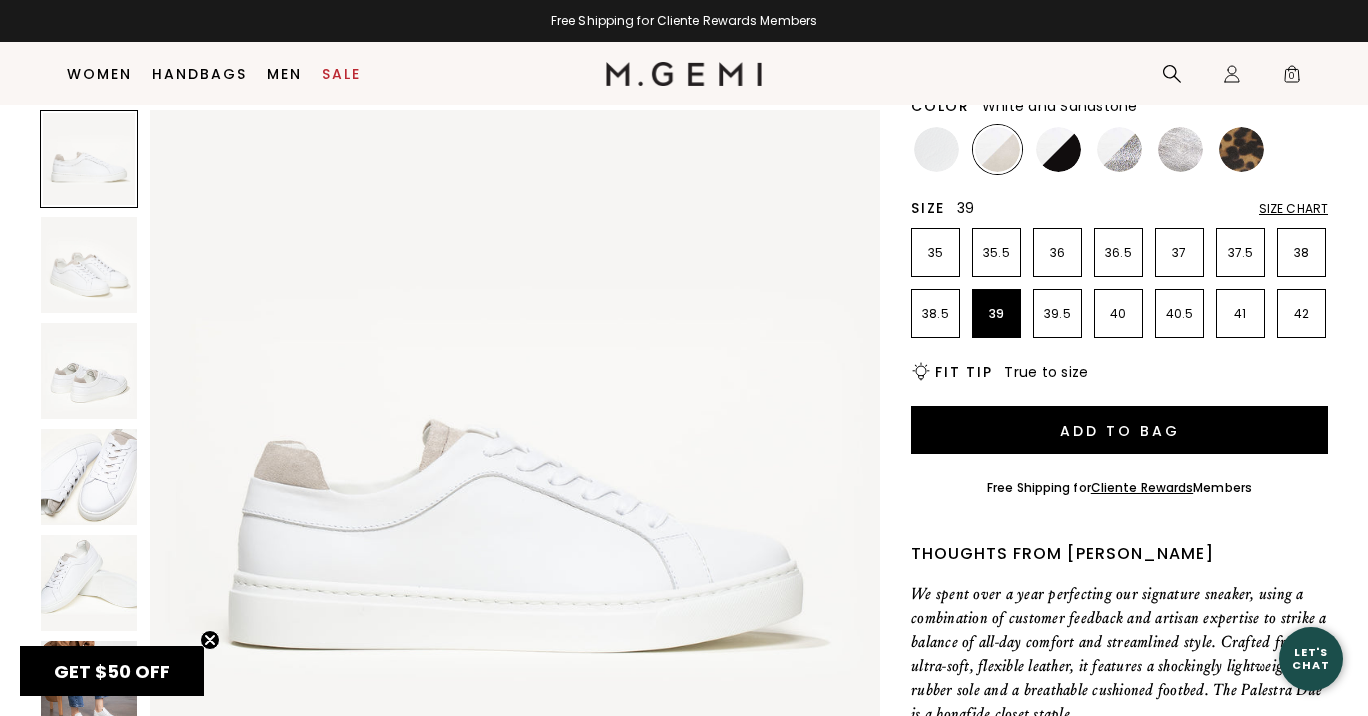 scroll, scrollTop: 0, scrollLeft: 0, axis: both 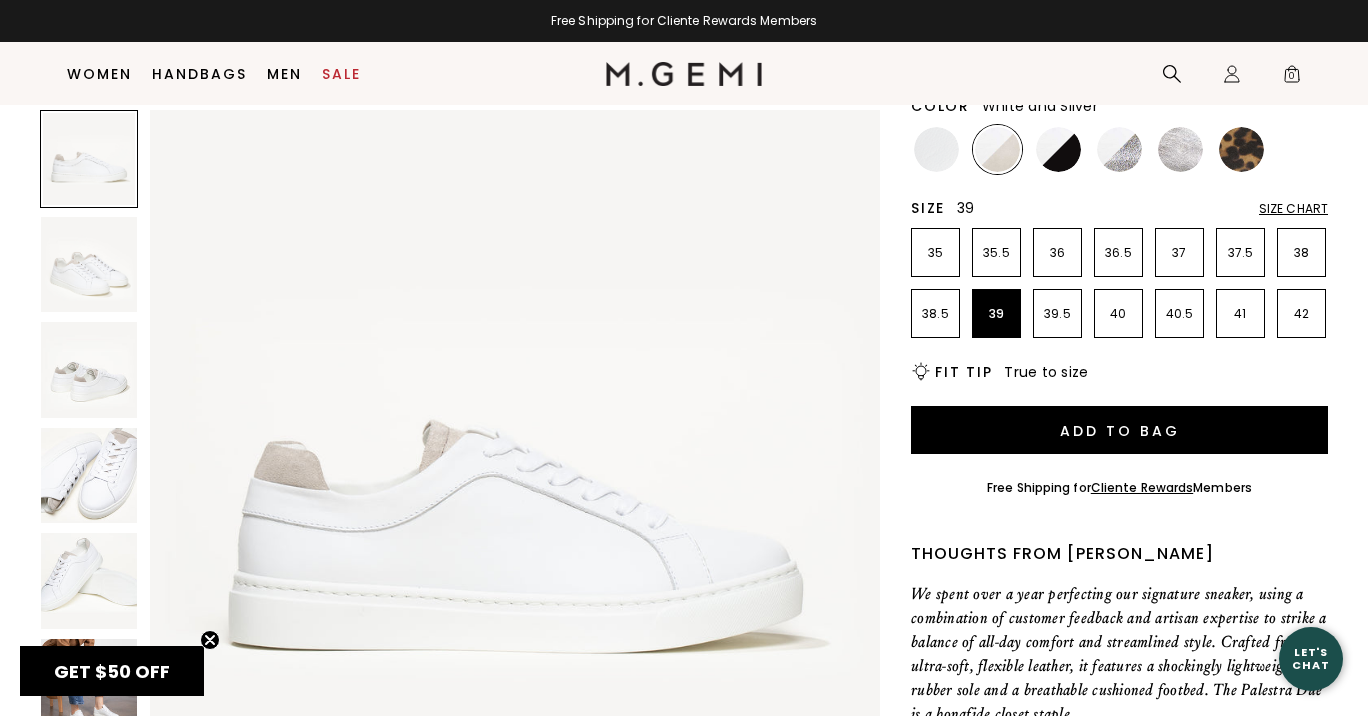 click at bounding box center (1119, 149) 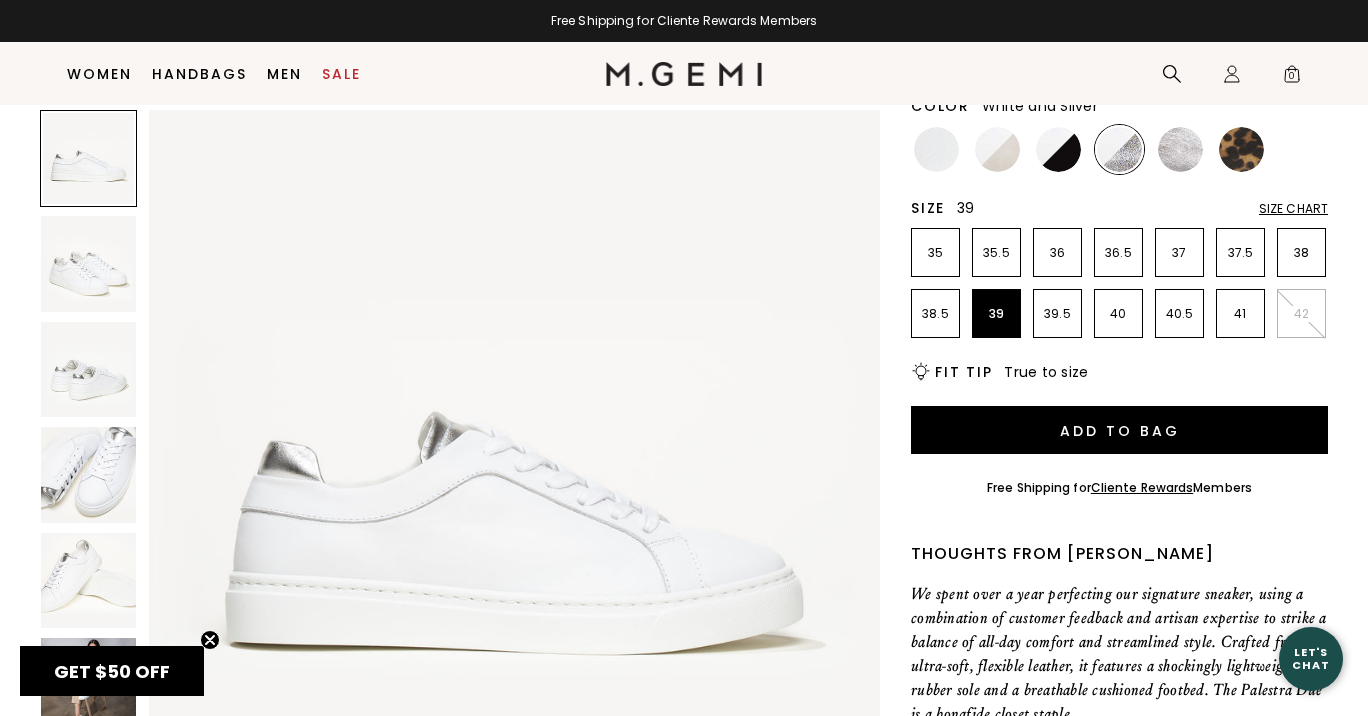scroll, scrollTop: 0, scrollLeft: 0, axis: both 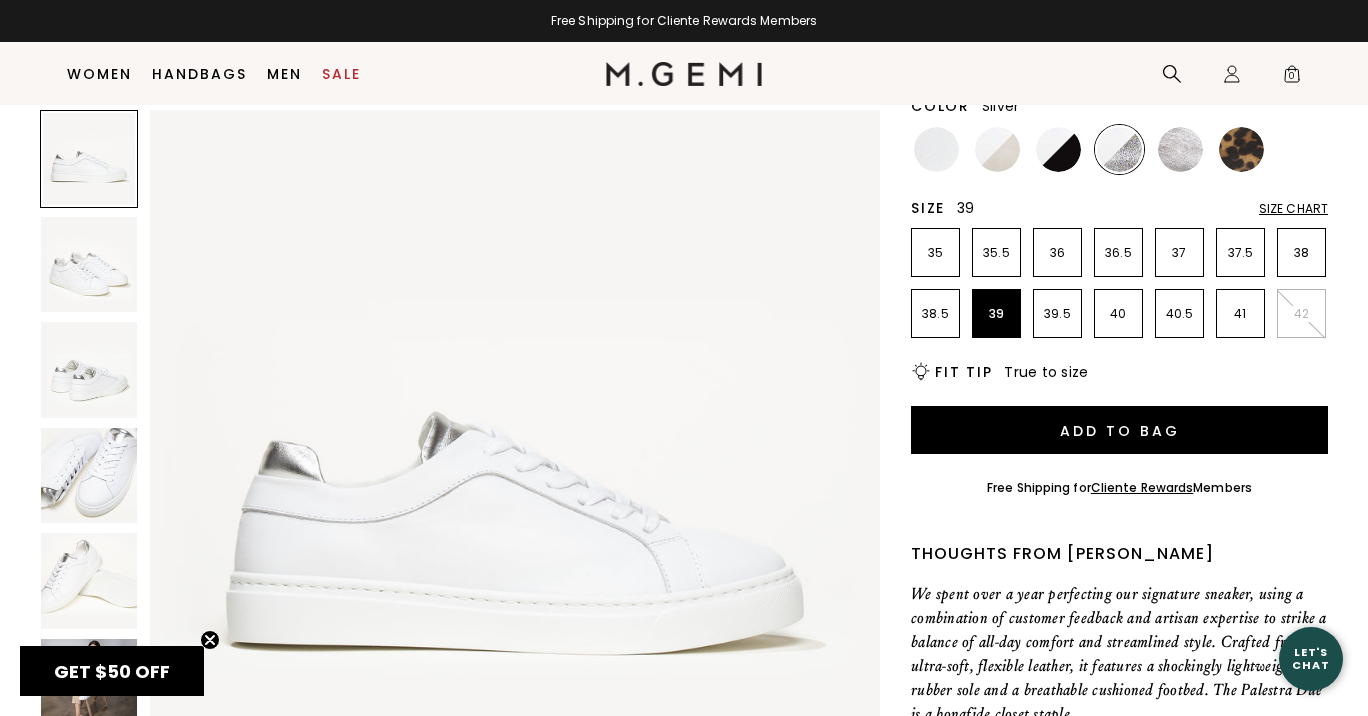 click at bounding box center (1180, 149) 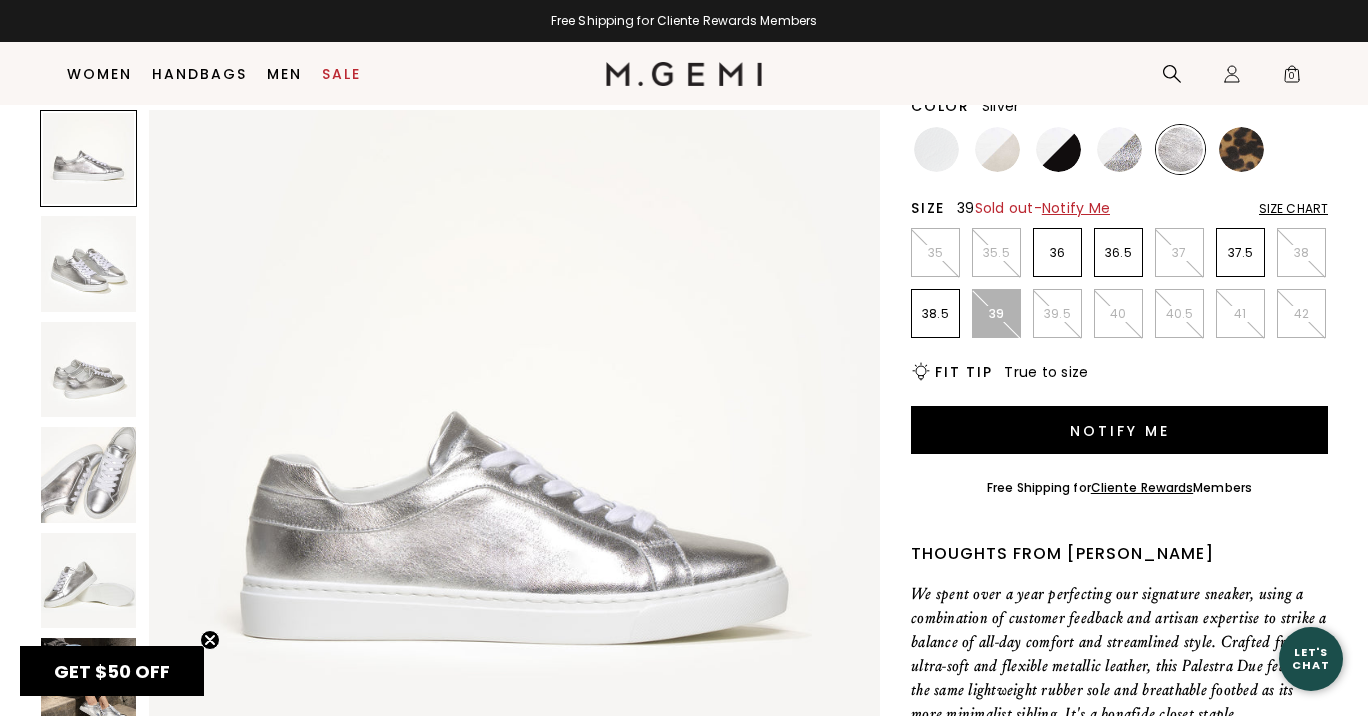 scroll, scrollTop: 0, scrollLeft: 0, axis: both 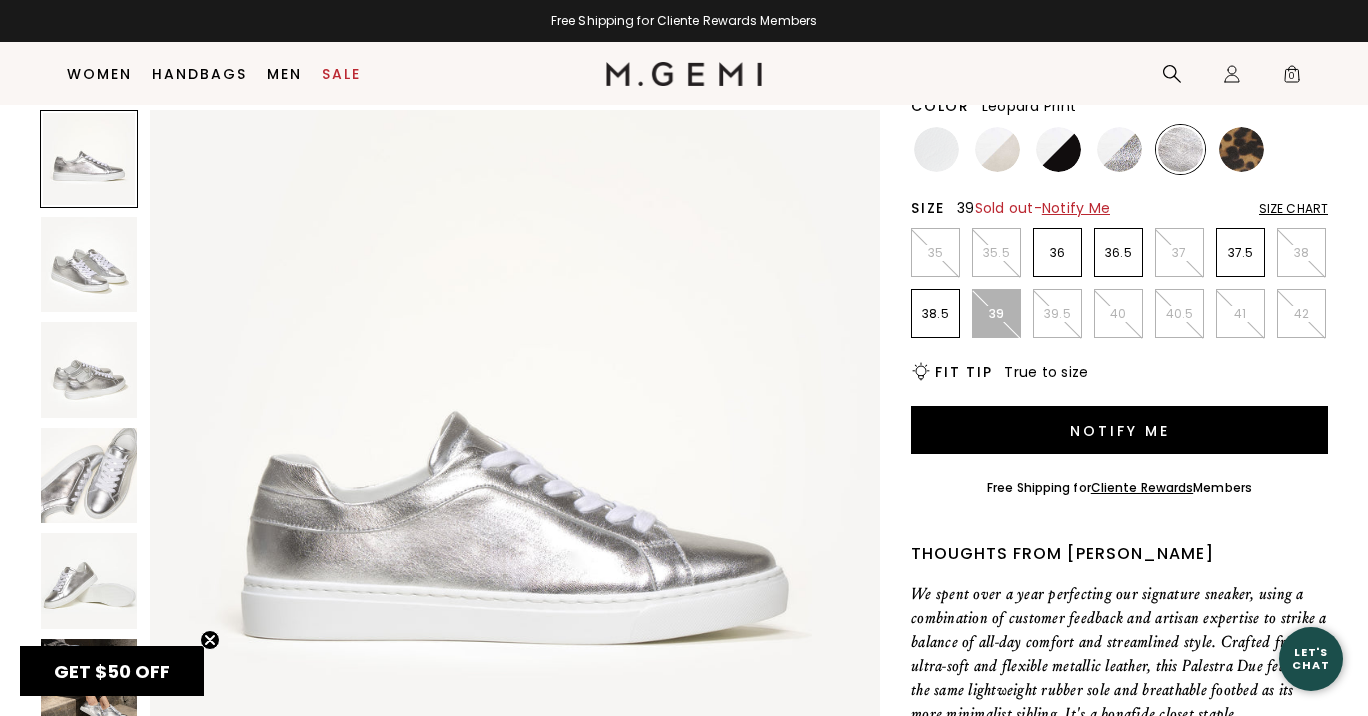 click at bounding box center (1241, 149) 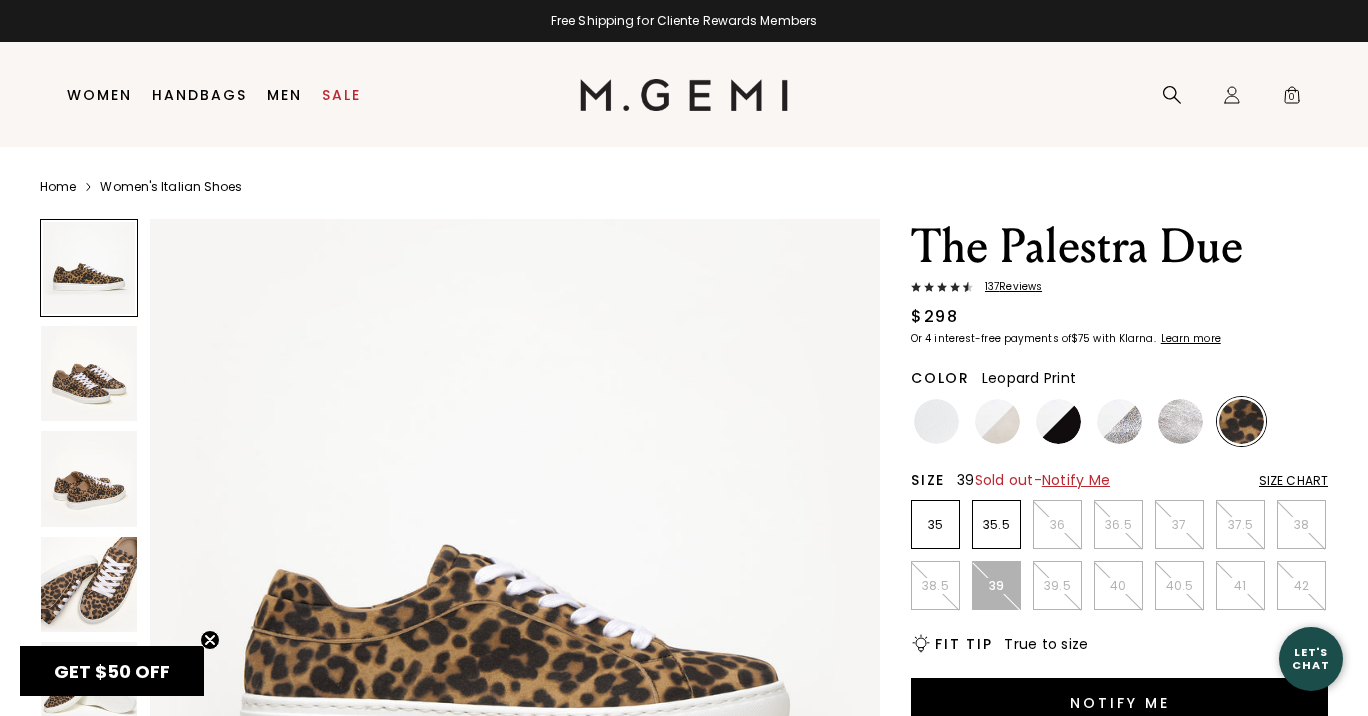 scroll, scrollTop: 0, scrollLeft: 0, axis: both 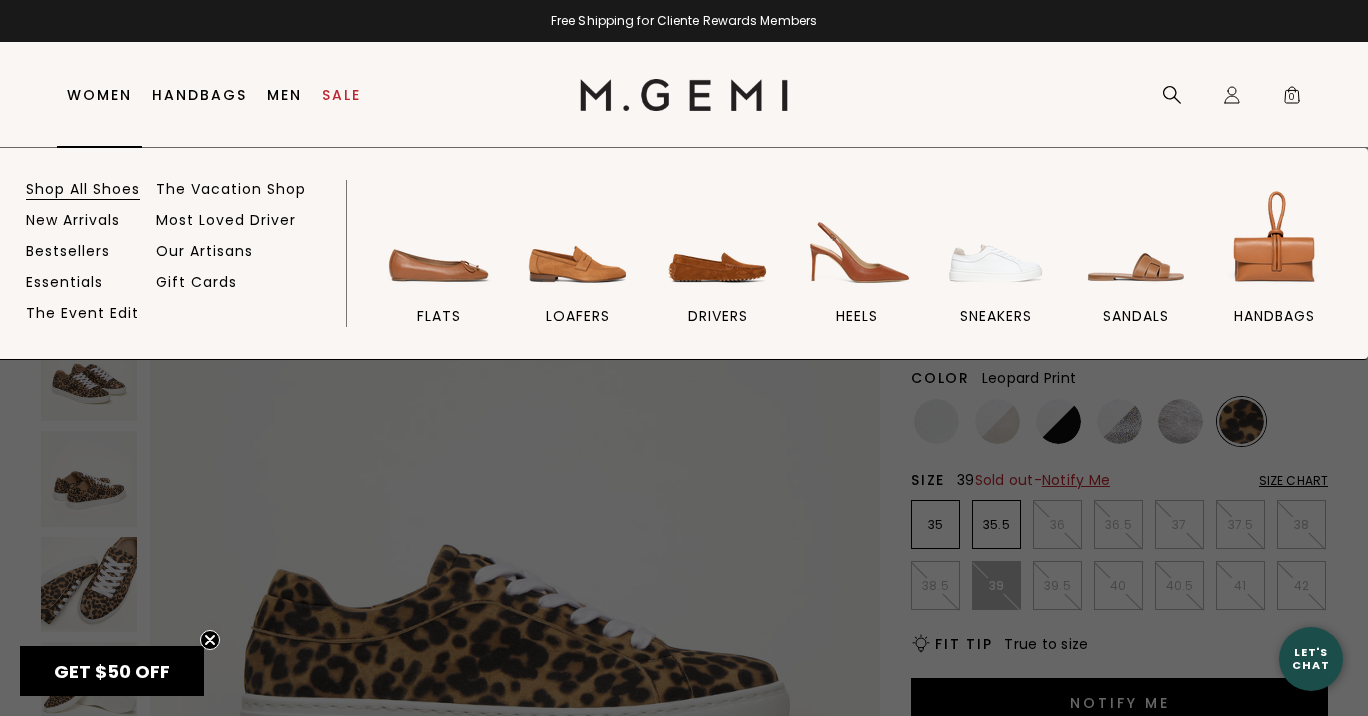 click on "Shop All Shoes" at bounding box center [83, 189] 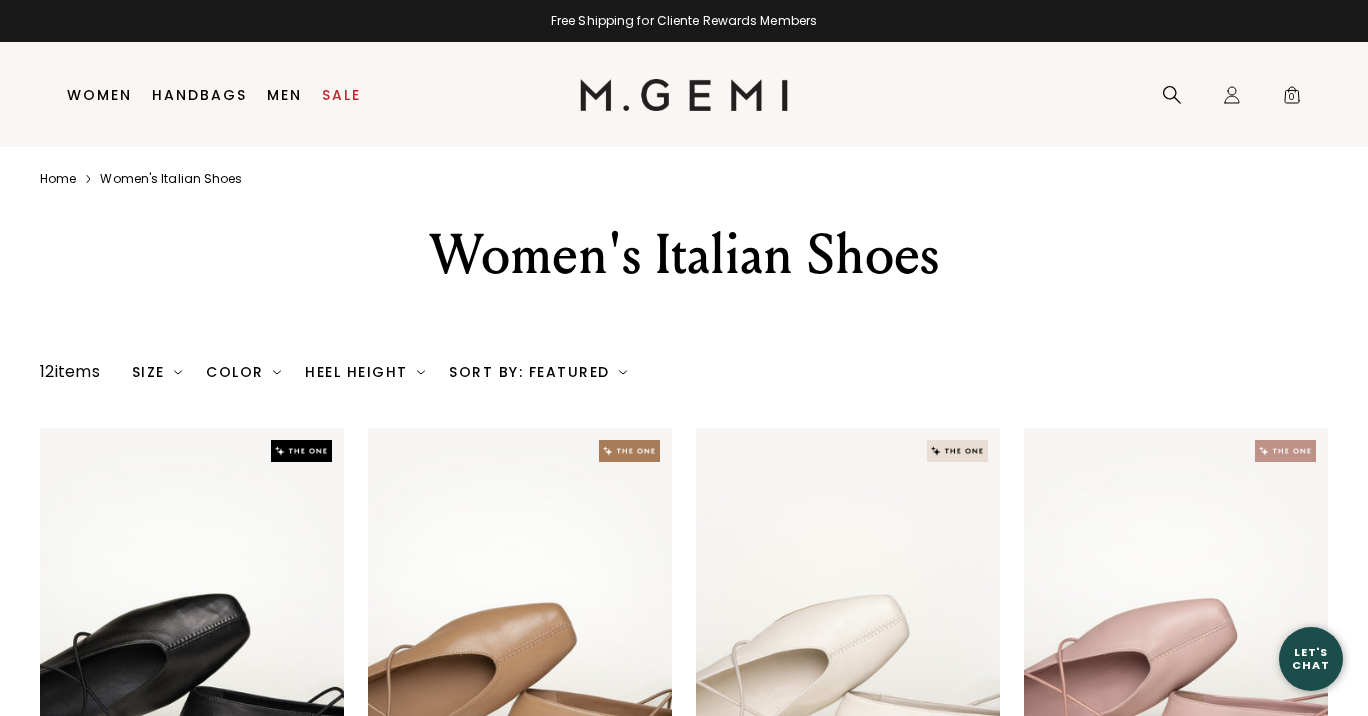 scroll, scrollTop: 0, scrollLeft: 0, axis: both 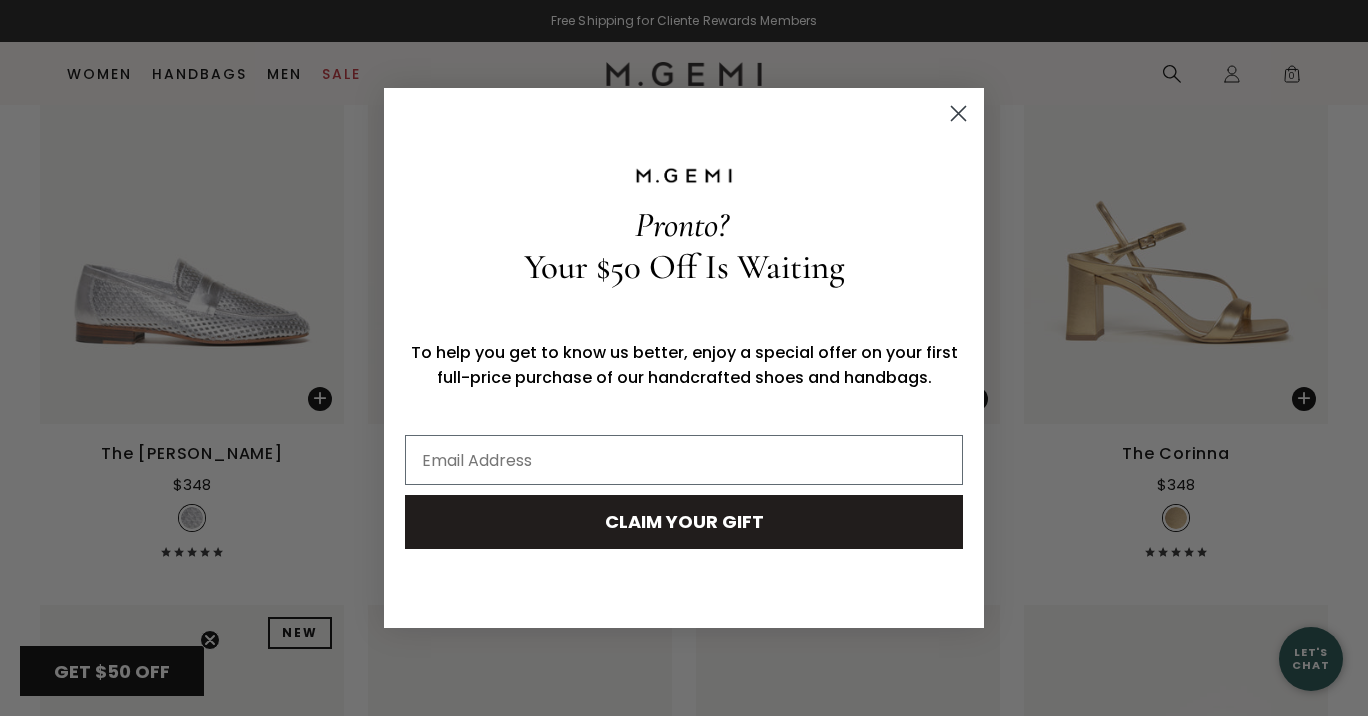 click 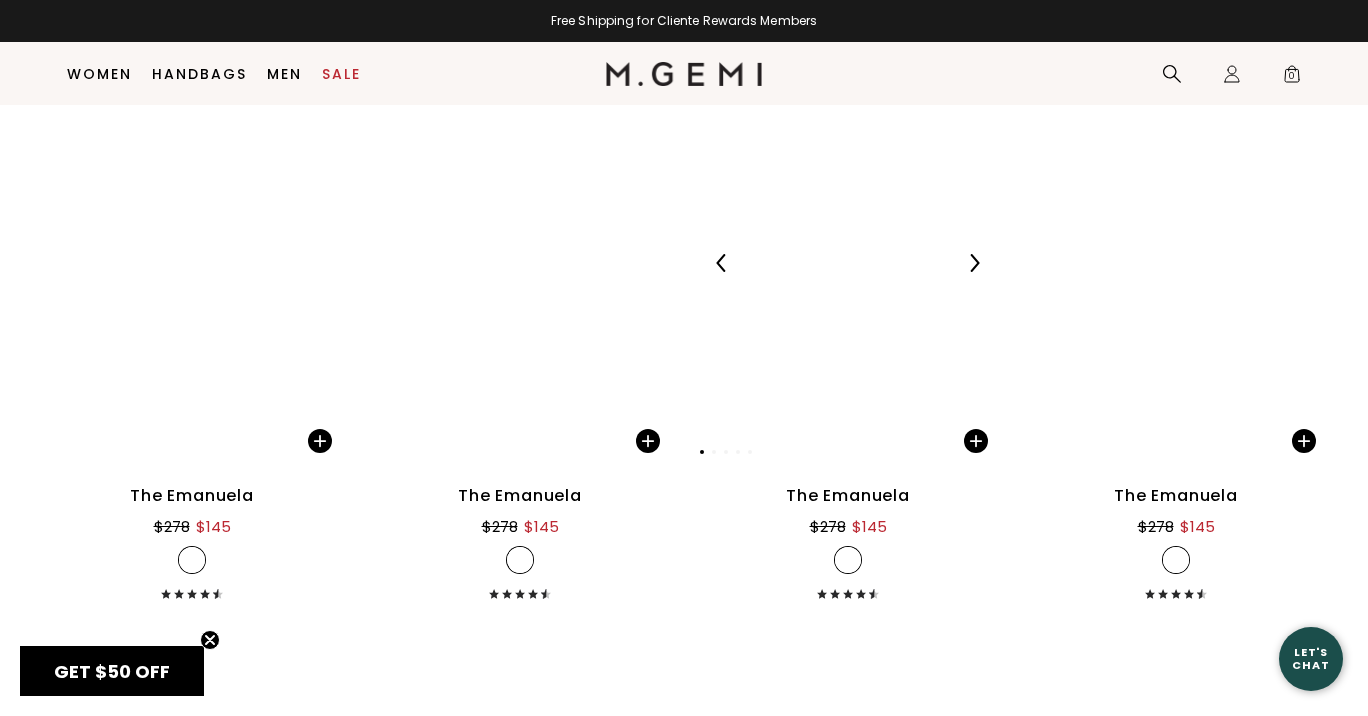 scroll, scrollTop: 10290, scrollLeft: 0, axis: vertical 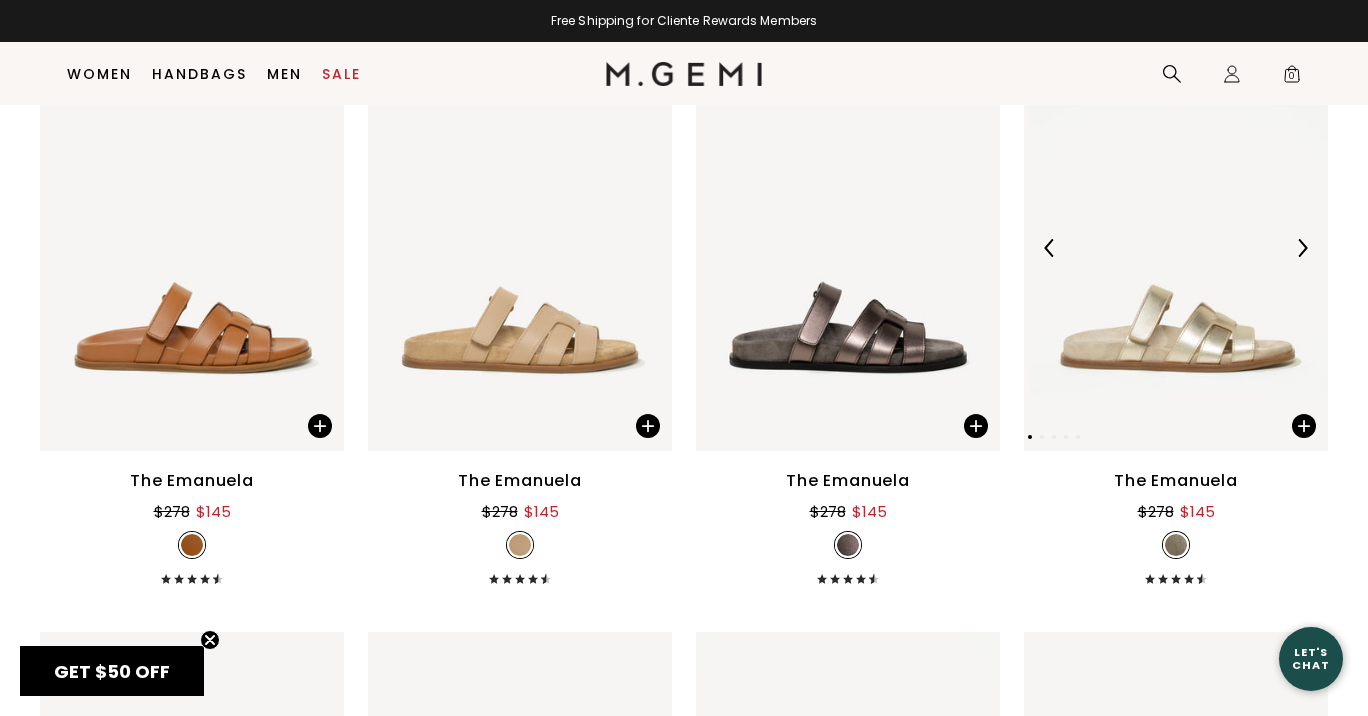 click at bounding box center (1176, 248) 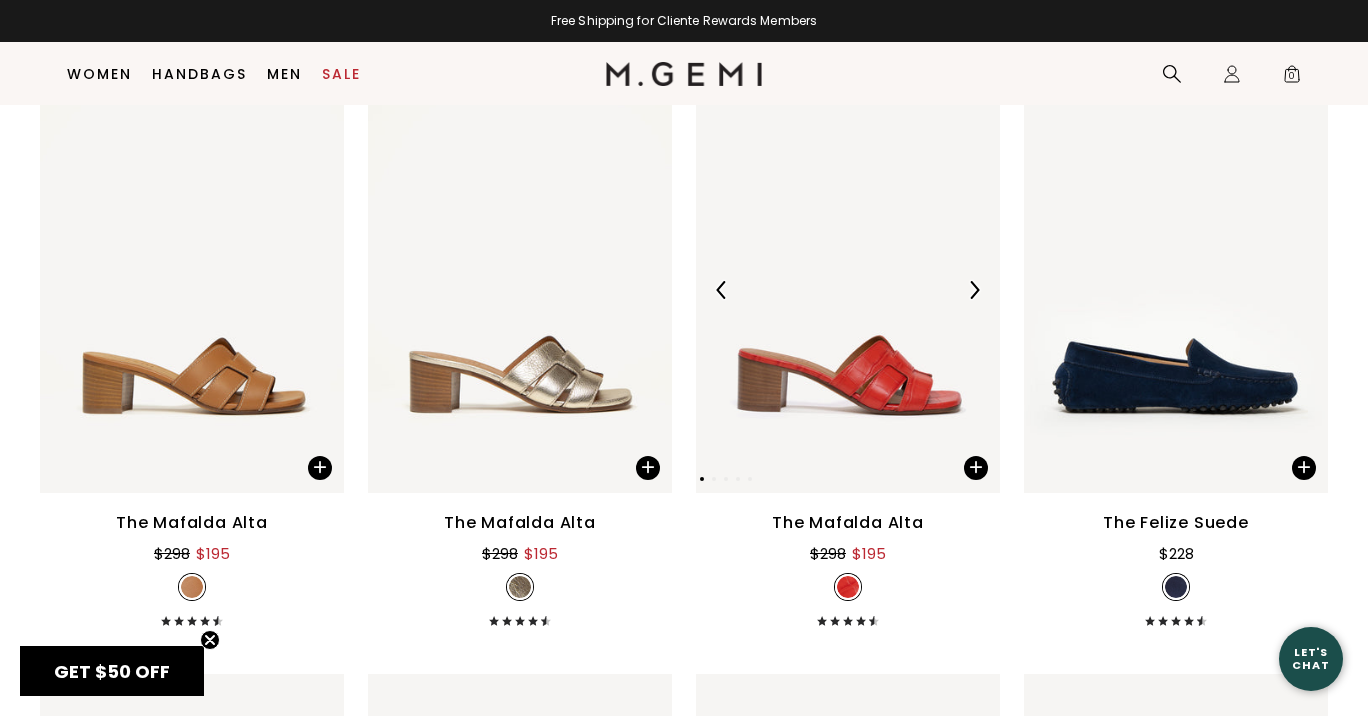 scroll, scrollTop: 11439, scrollLeft: 0, axis: vertical 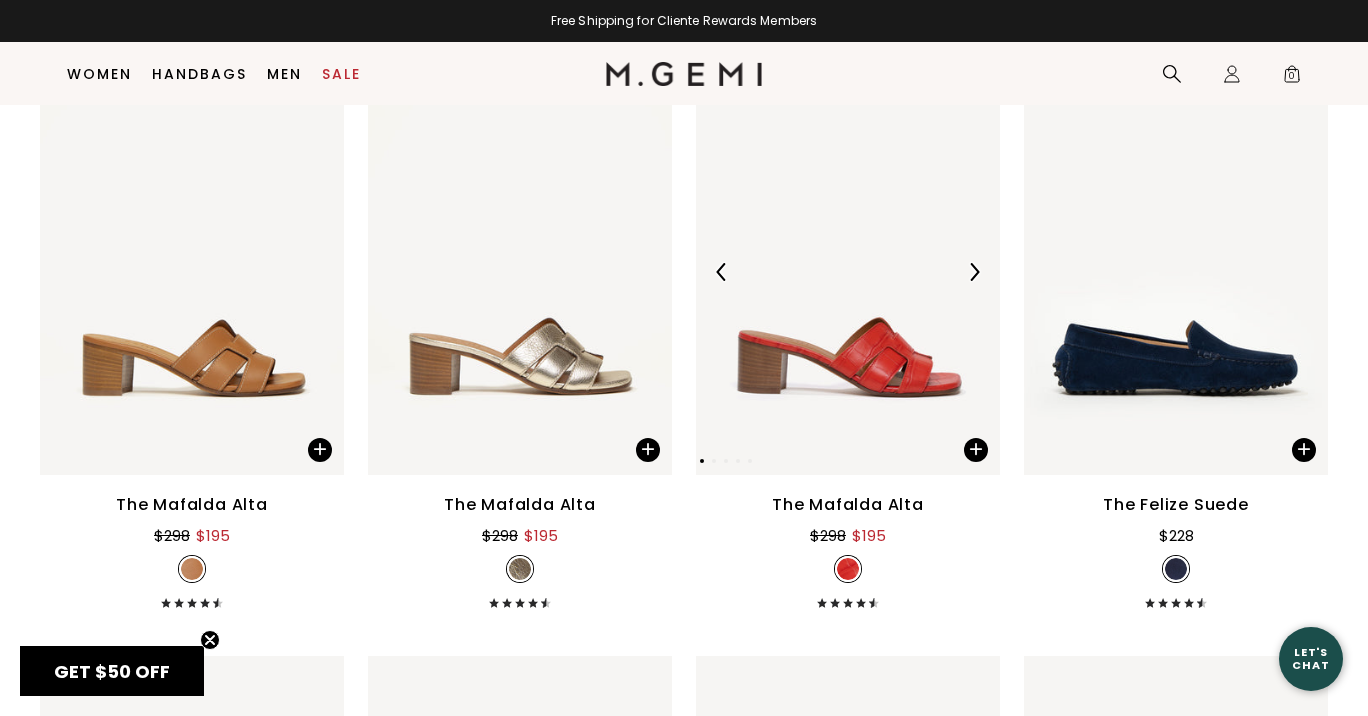 click at bounding box center (974, 272) 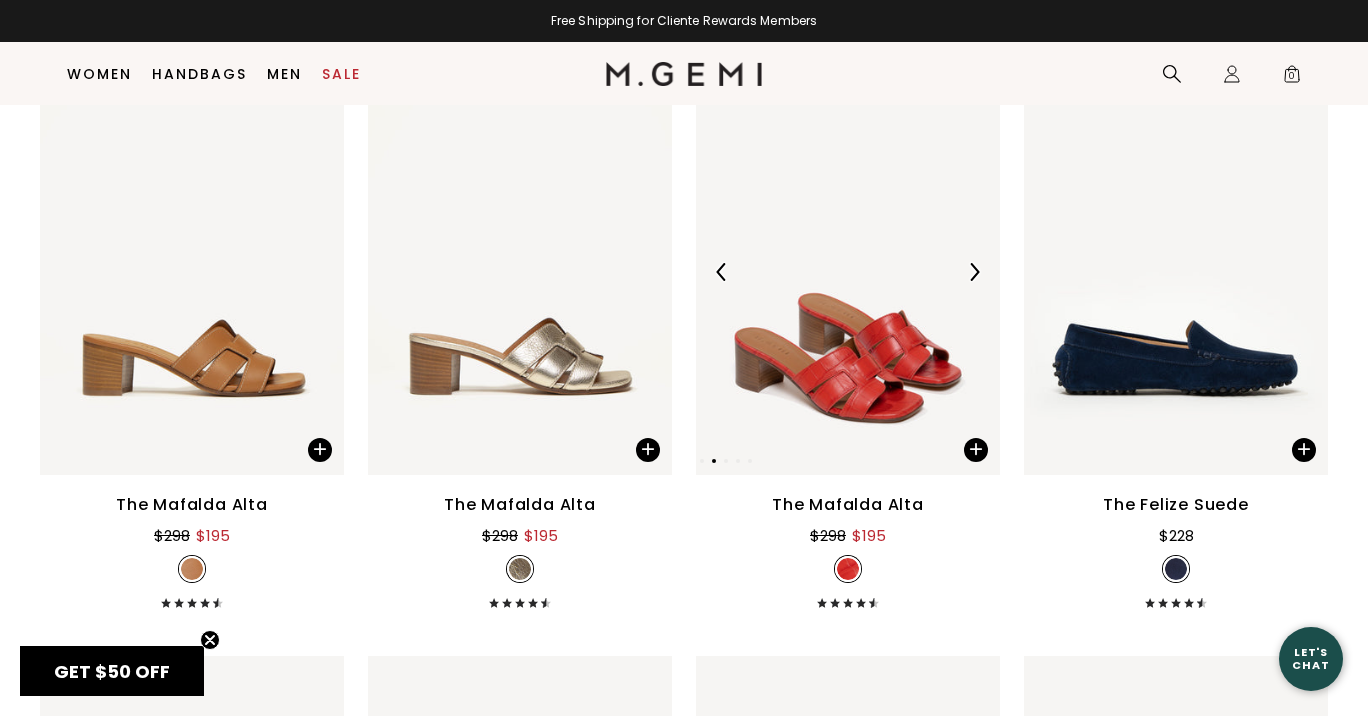 click at bounding box center (974, 272) 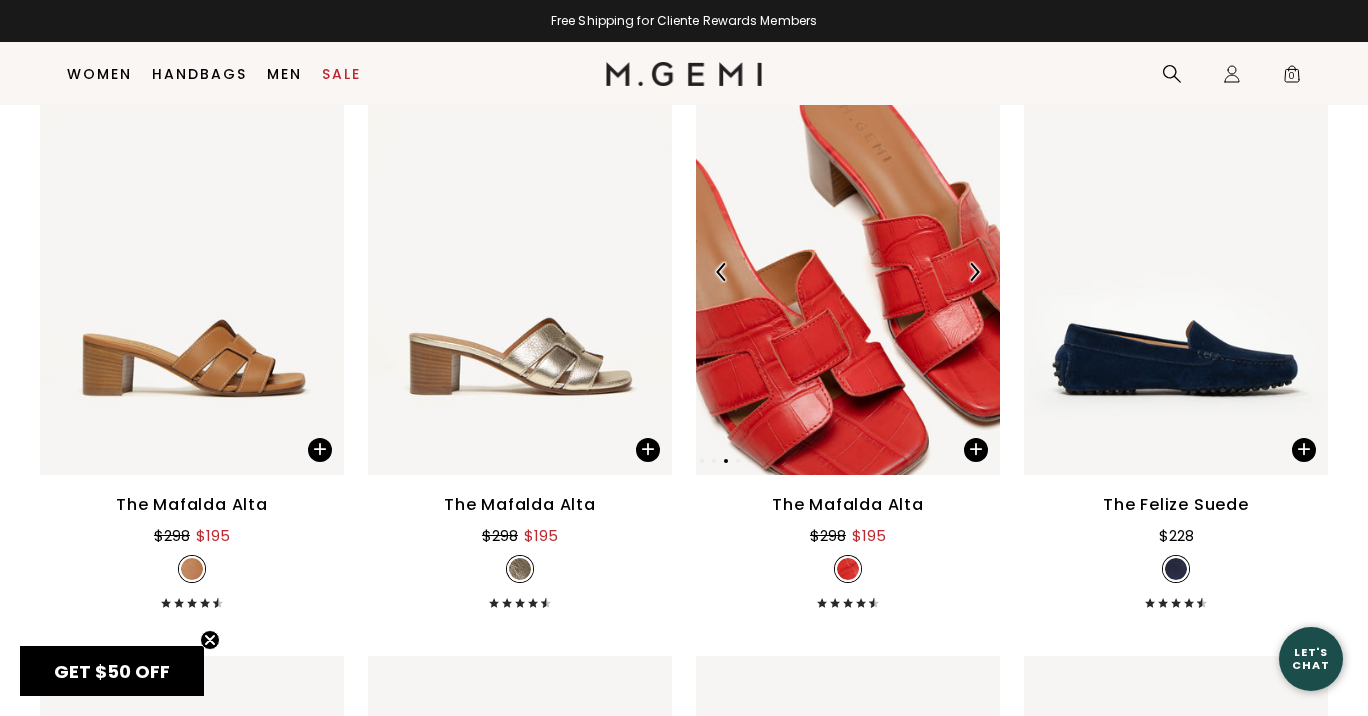 click at bounding box center (974, 272) 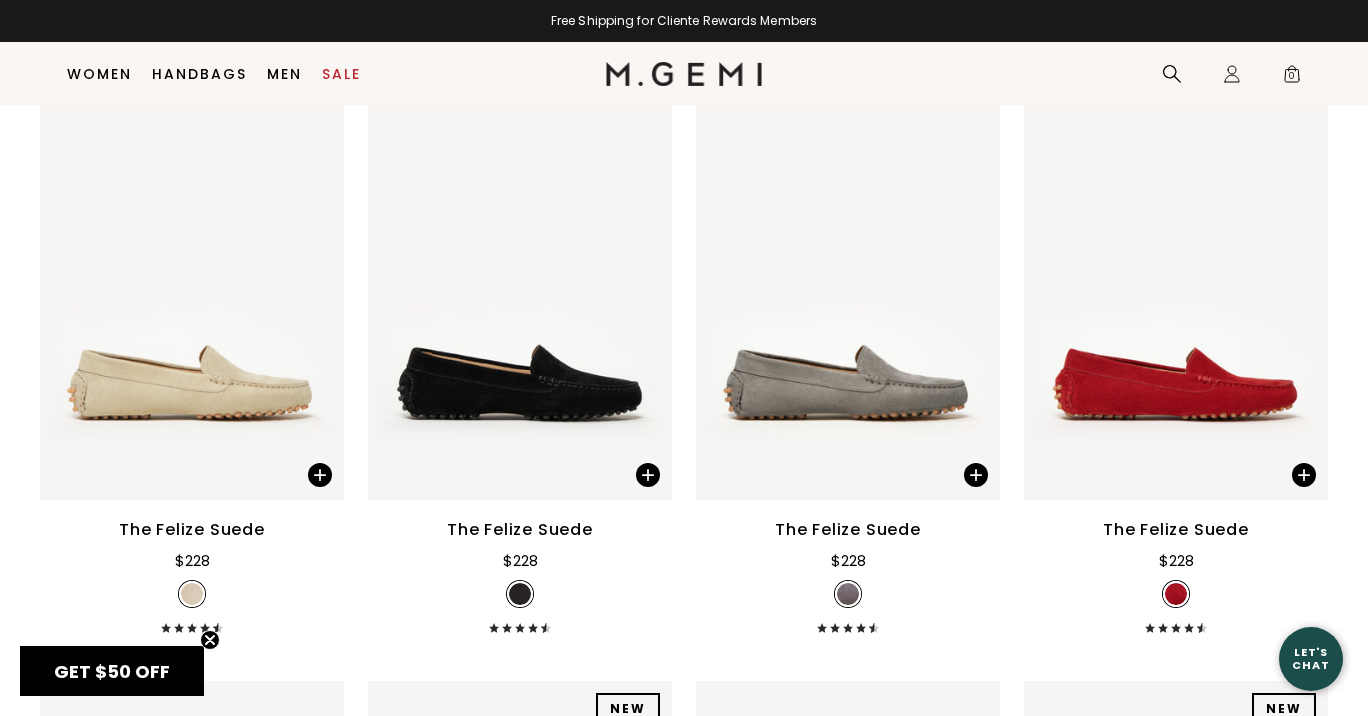 scroll, scrollTop: 12548, scrollLeft: 0, axis: vertical 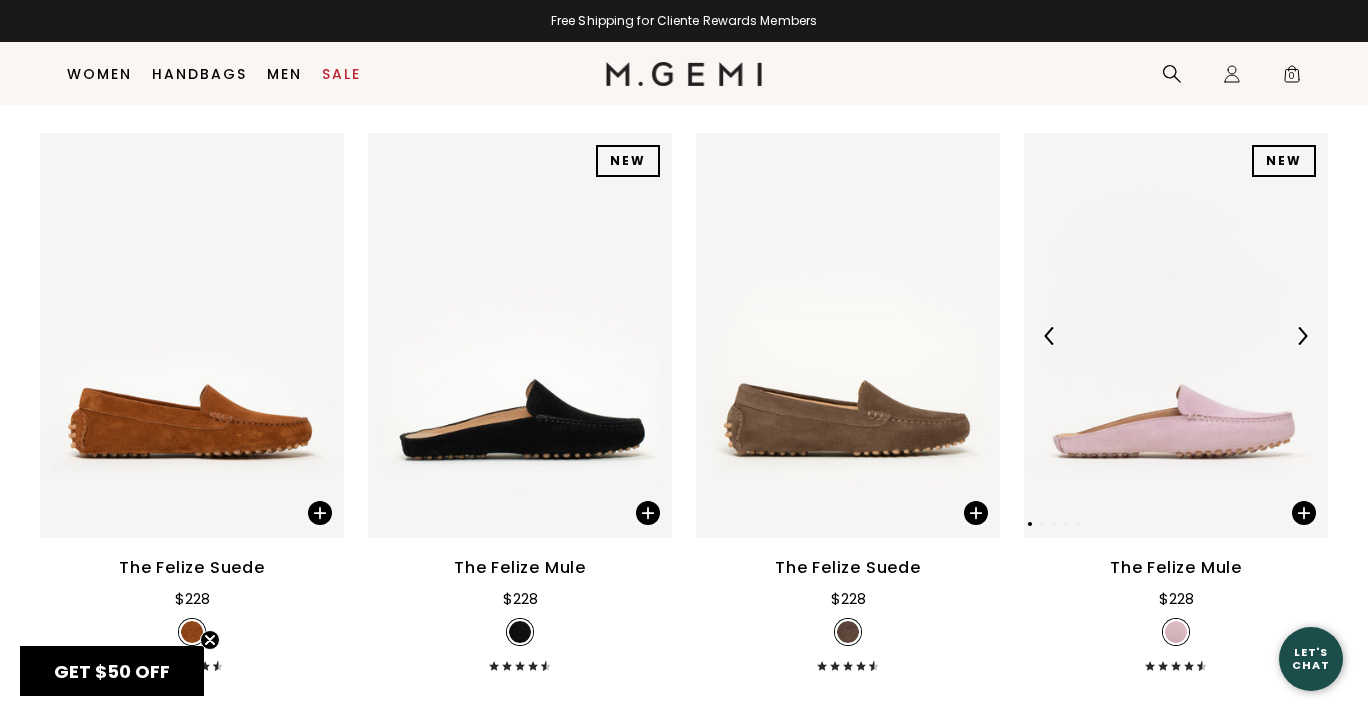 click at bounding box center [1302, 336] 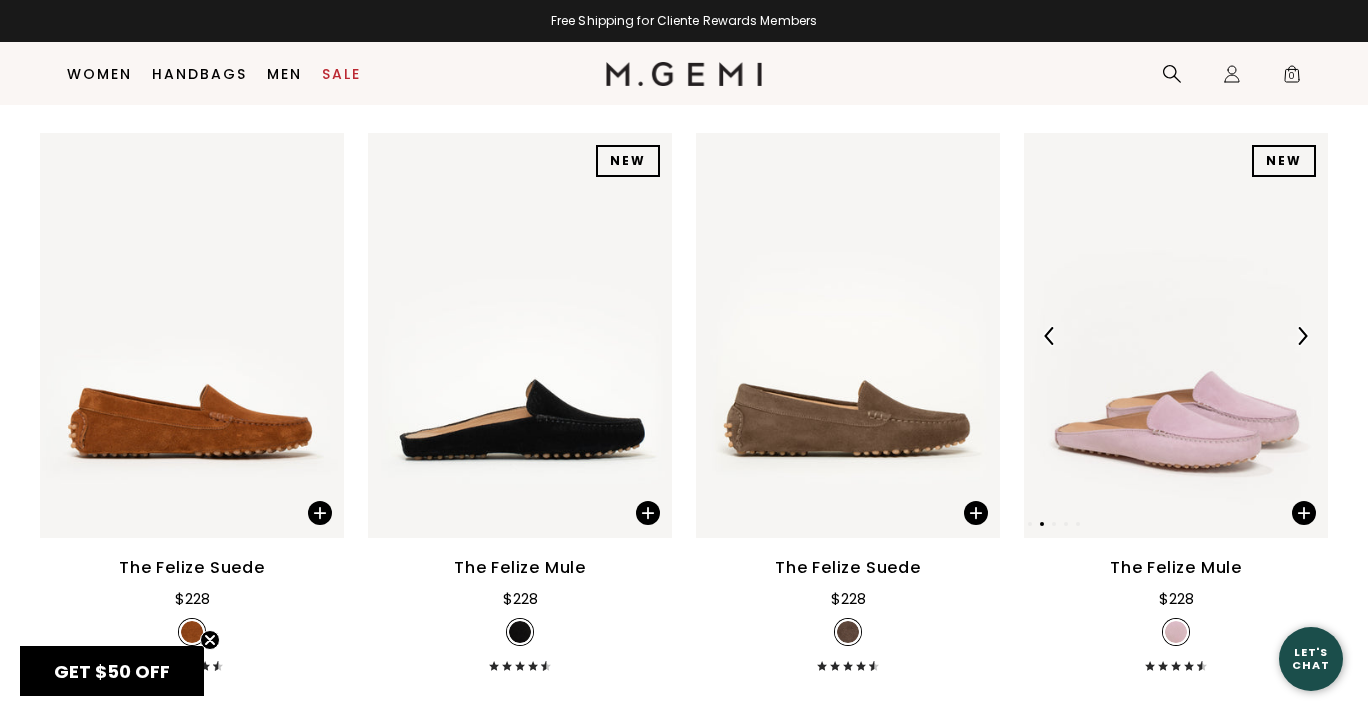 click at bounding box center [1302, 336] 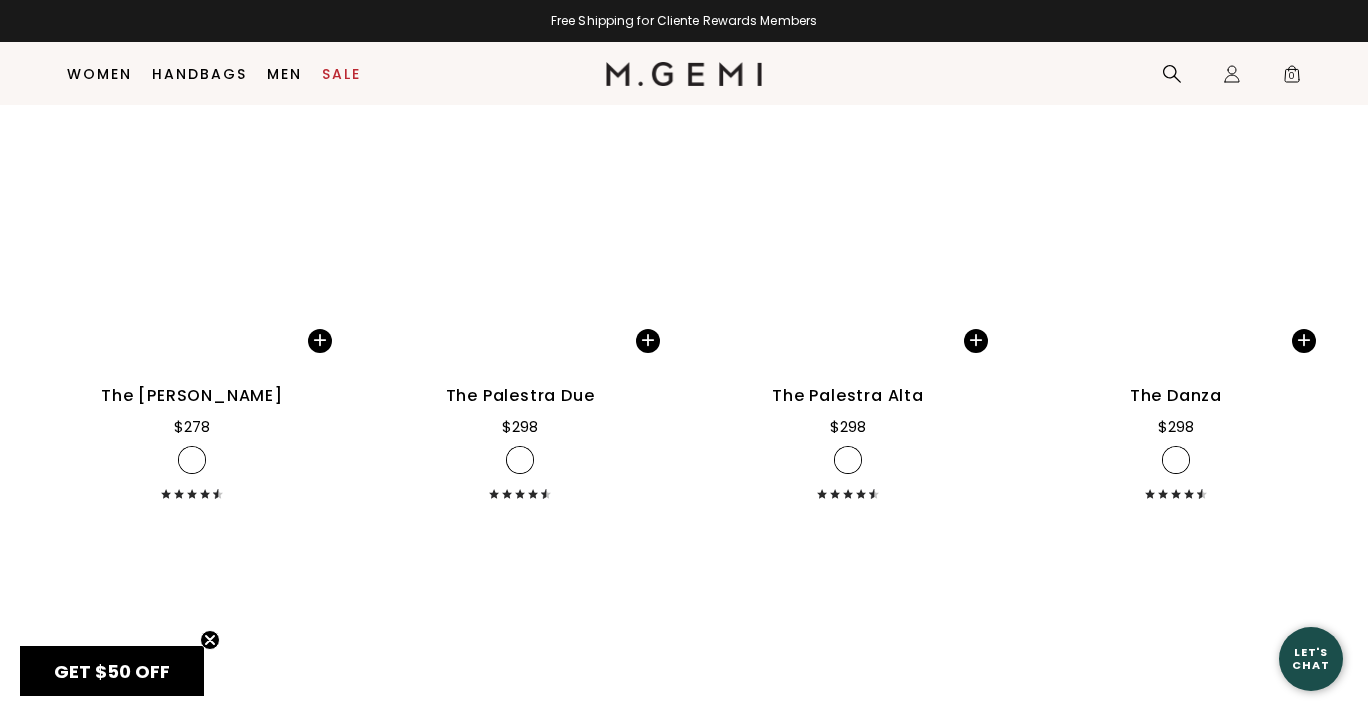 scroll, scrollTop: 16822, scrollLeft: 0, axis: vertical 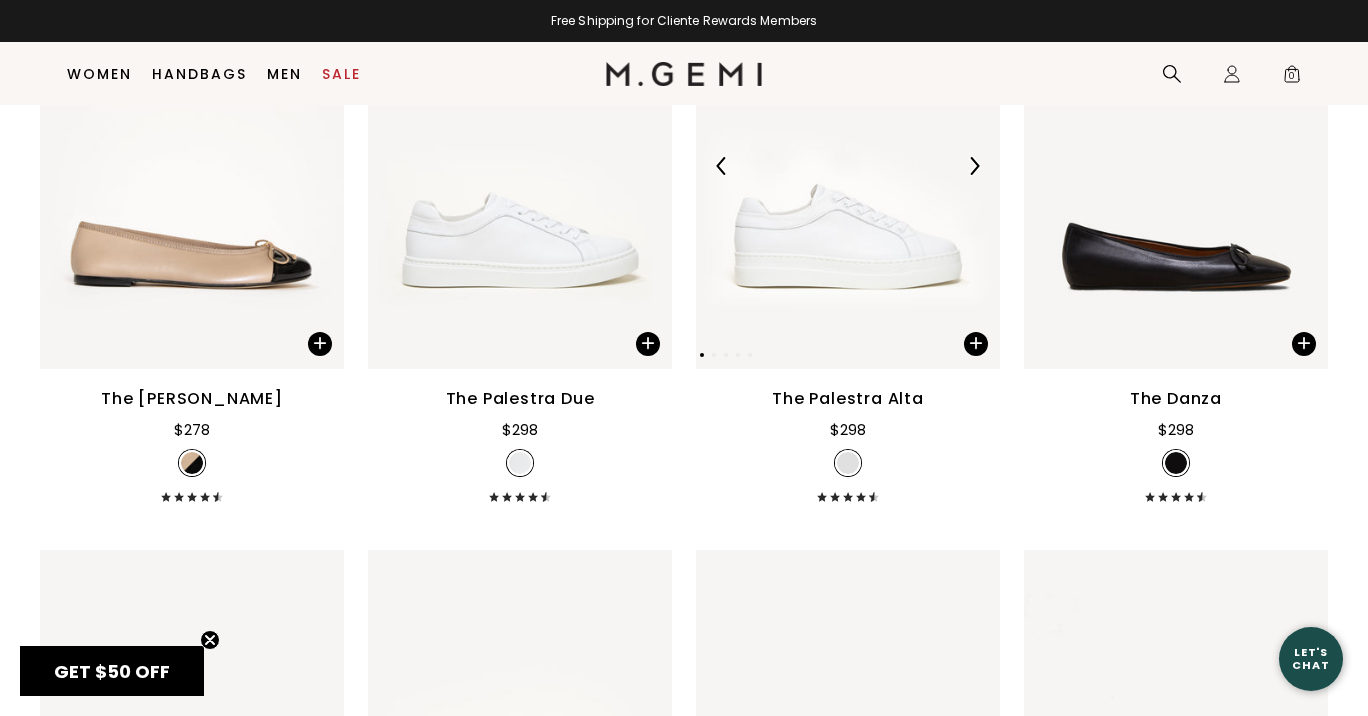 click at bounding box center (848, 165) 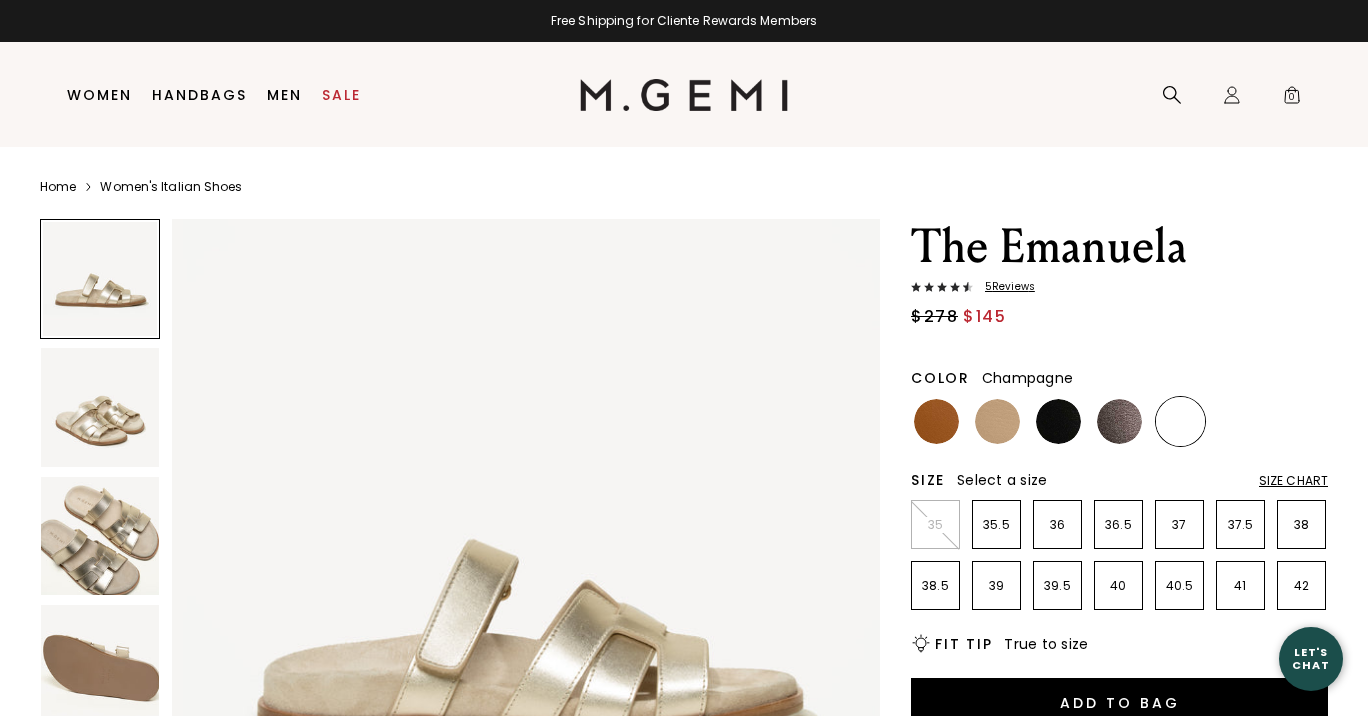 scroll, scrollTop: 0, scrollLeft: 0, axis: both 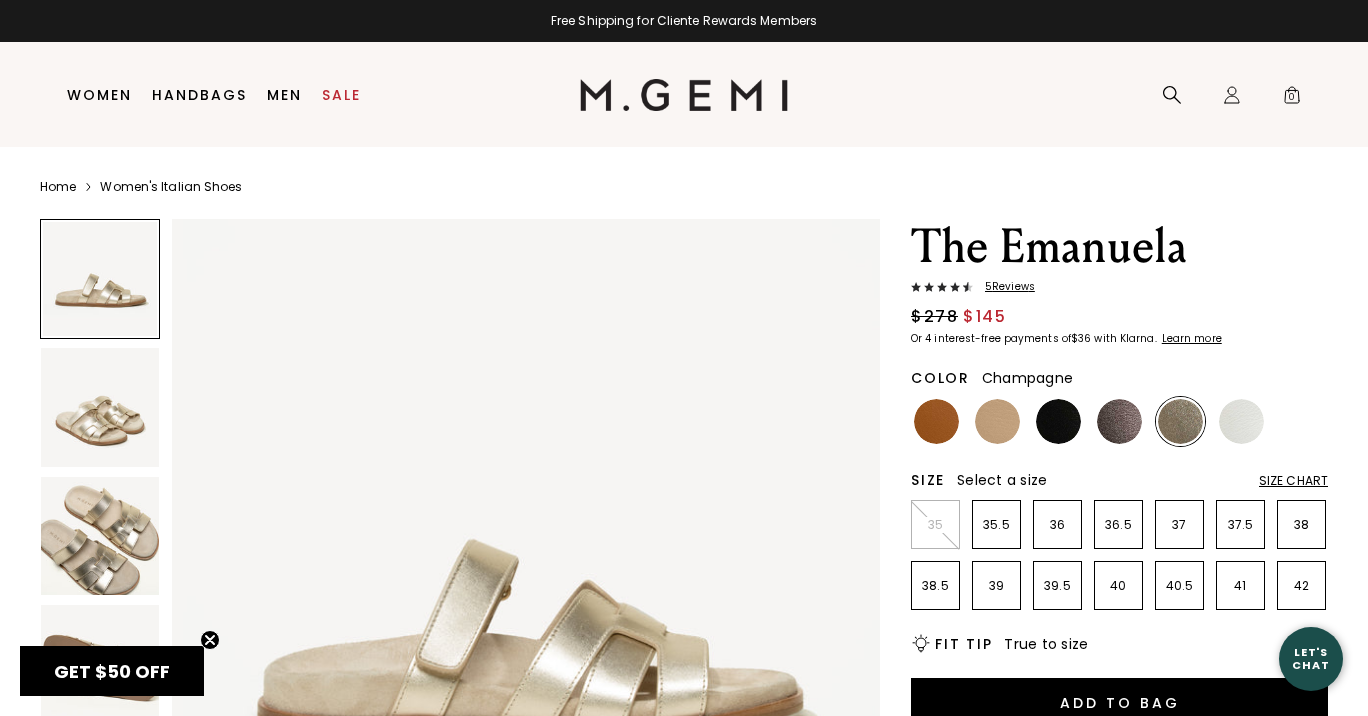 click at bounding box center (100, 407) 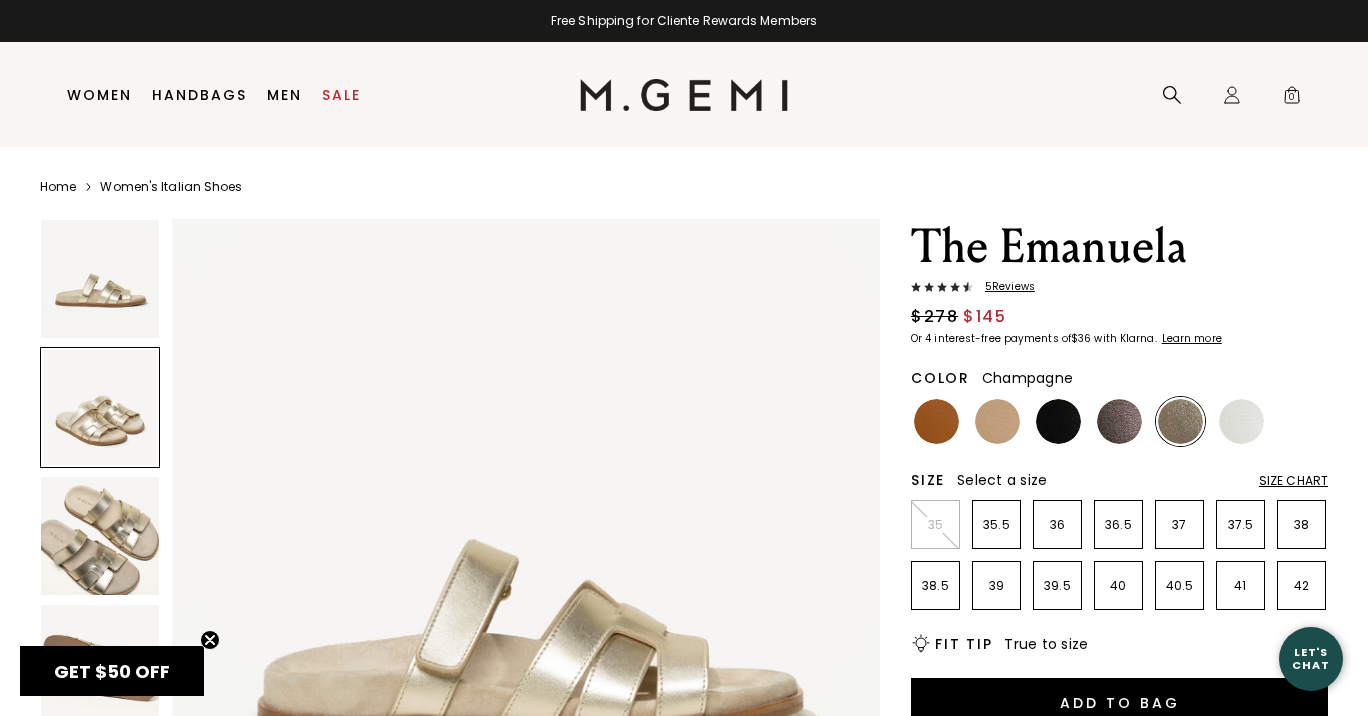 scroll, scrollTop: 0, scrollLeft: 0, axis: both 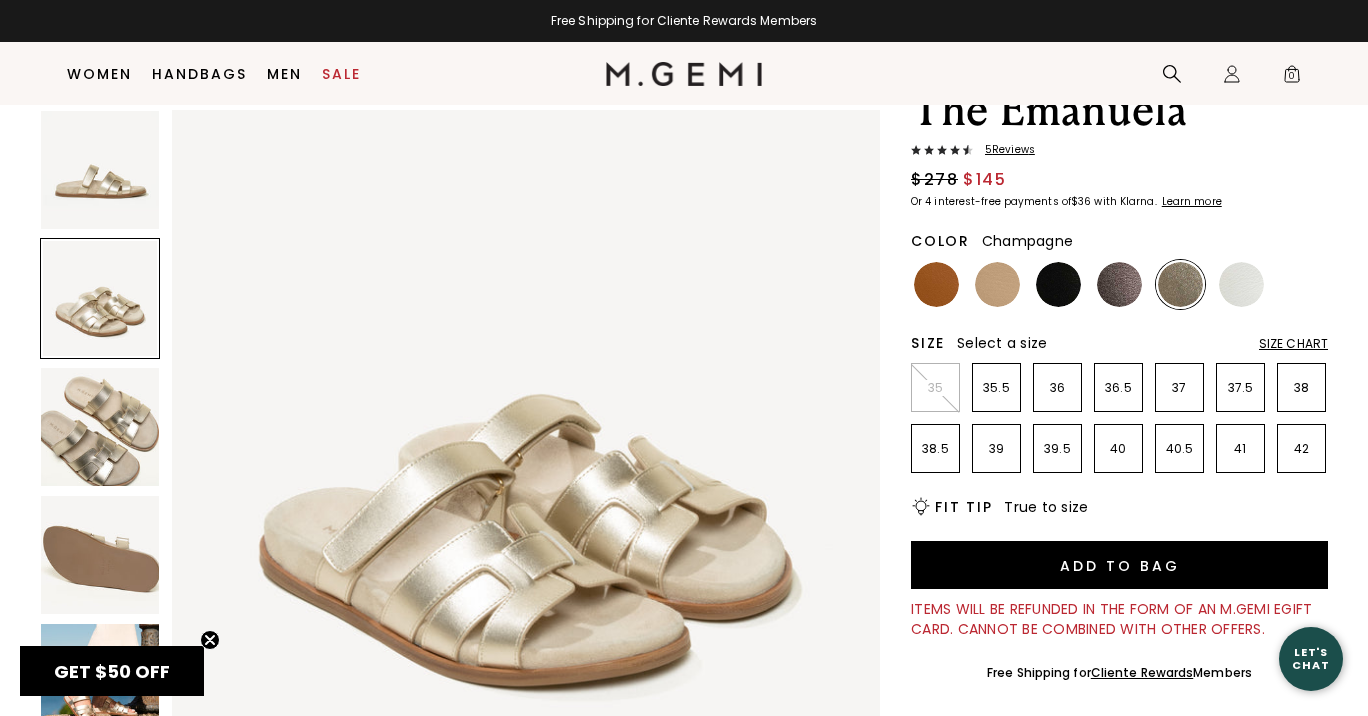 click at bounding box center (100, 427) 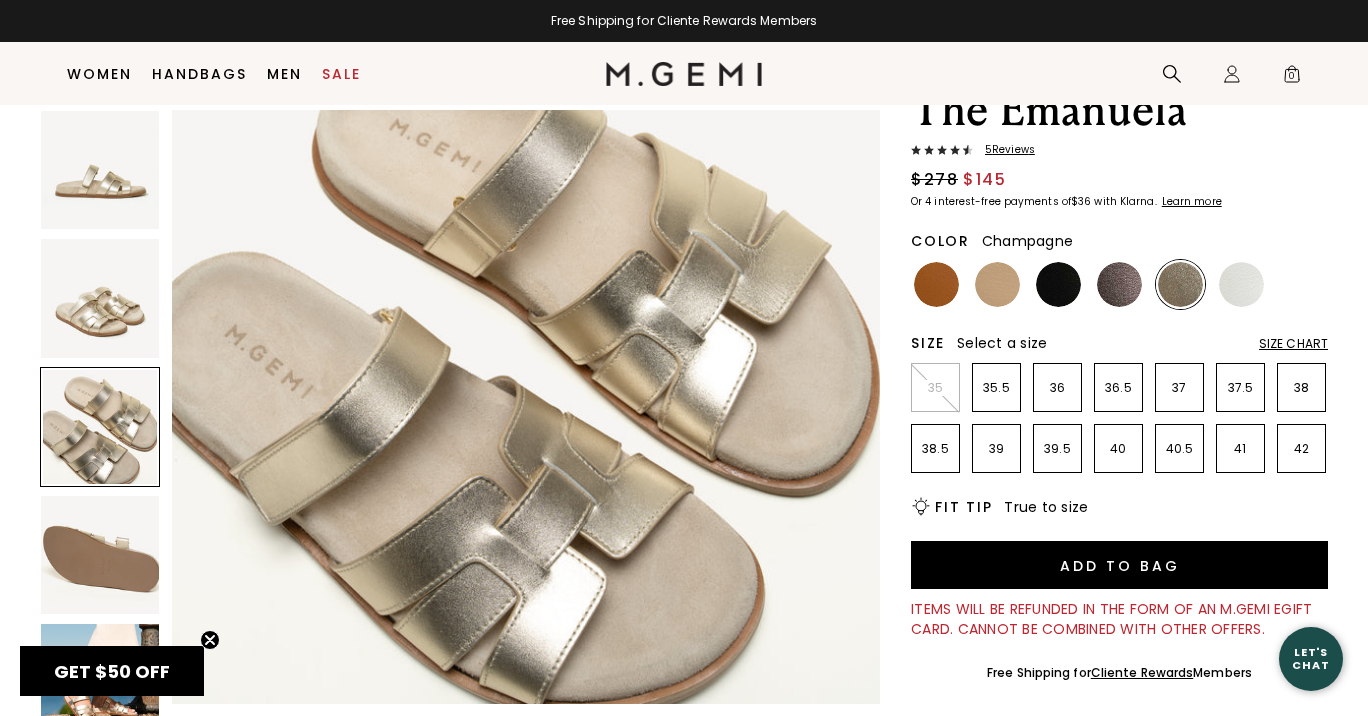 scroll, scrollTop: 1570, scrollLeft: 0, axis: vertical 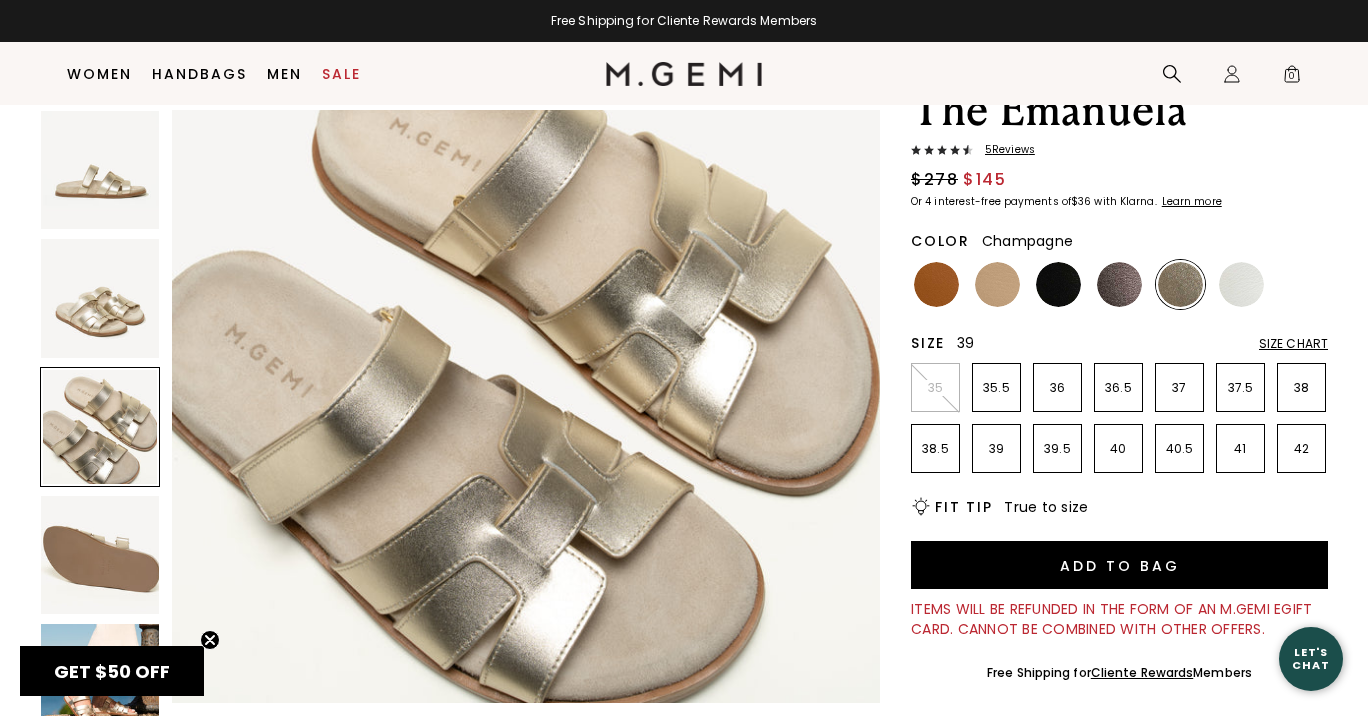 click on "39" at bounding box center [996, 449] 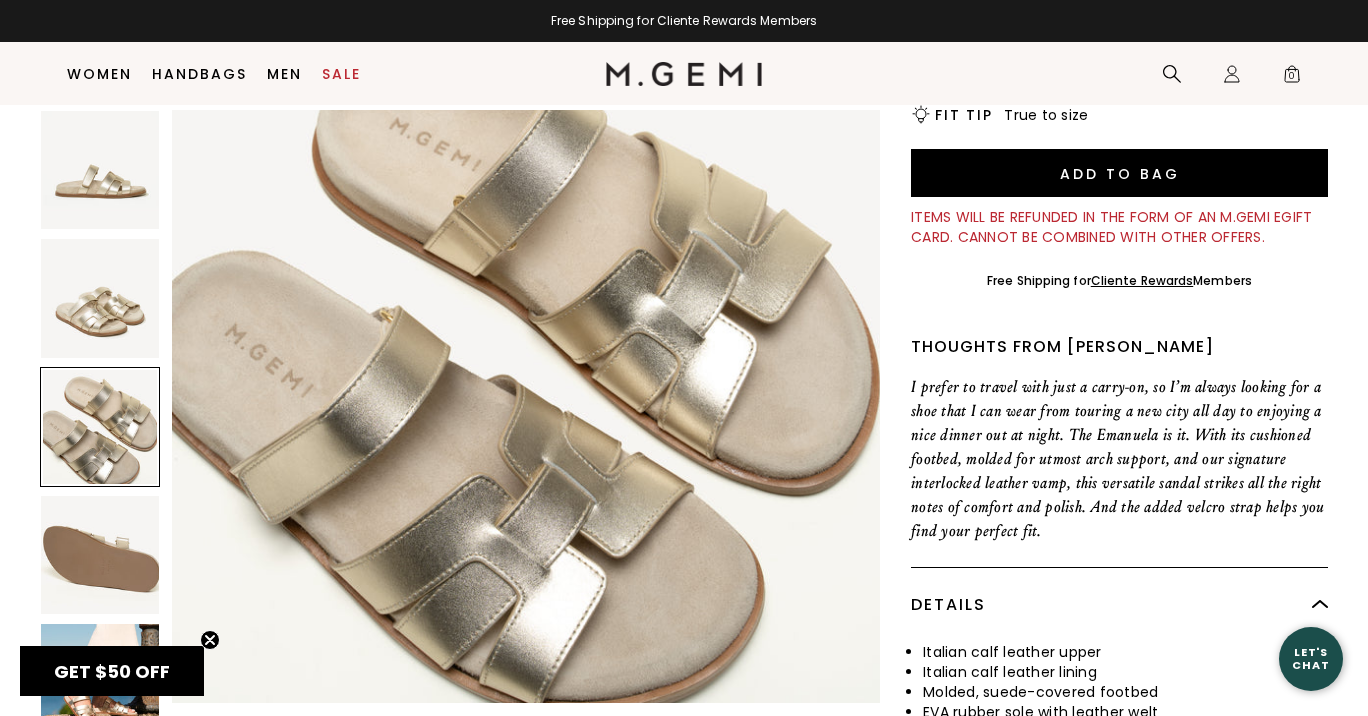 scroll, scrollTop: 481, scrollLeft: 0, axis: vertical 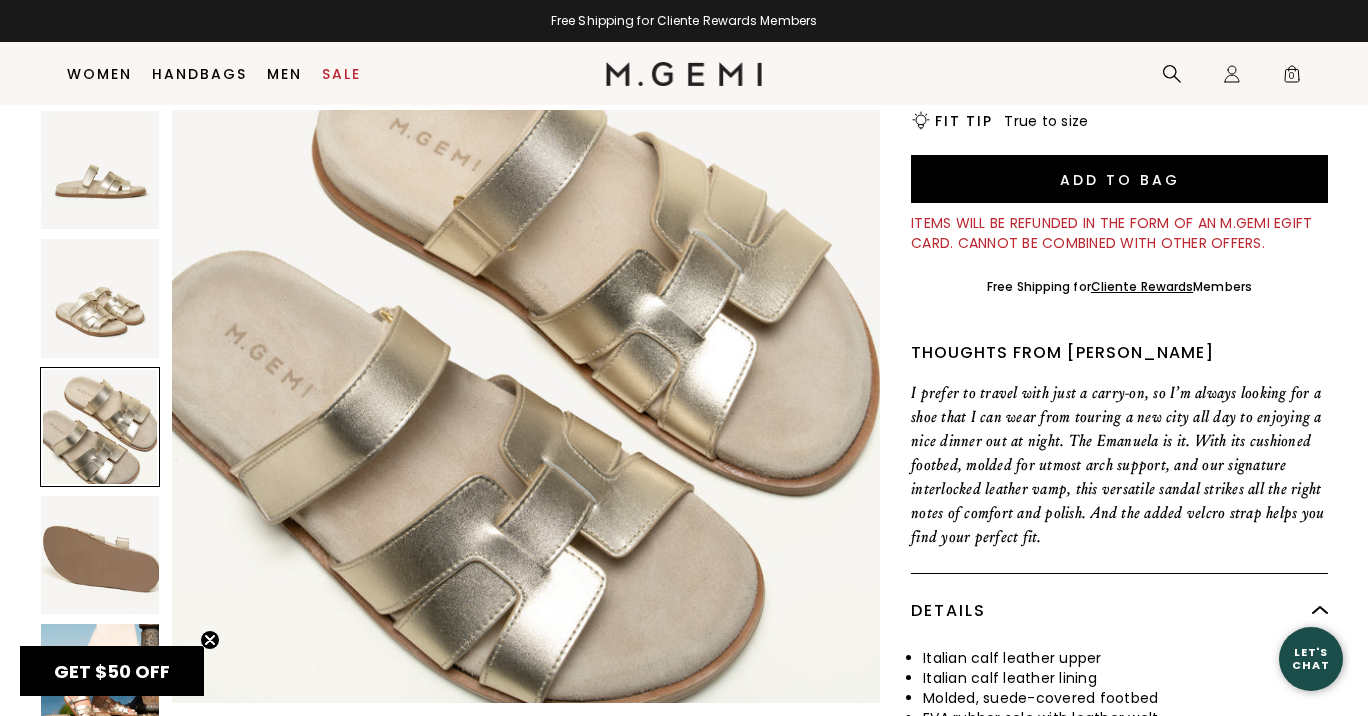click at bounding box center (100, 555) 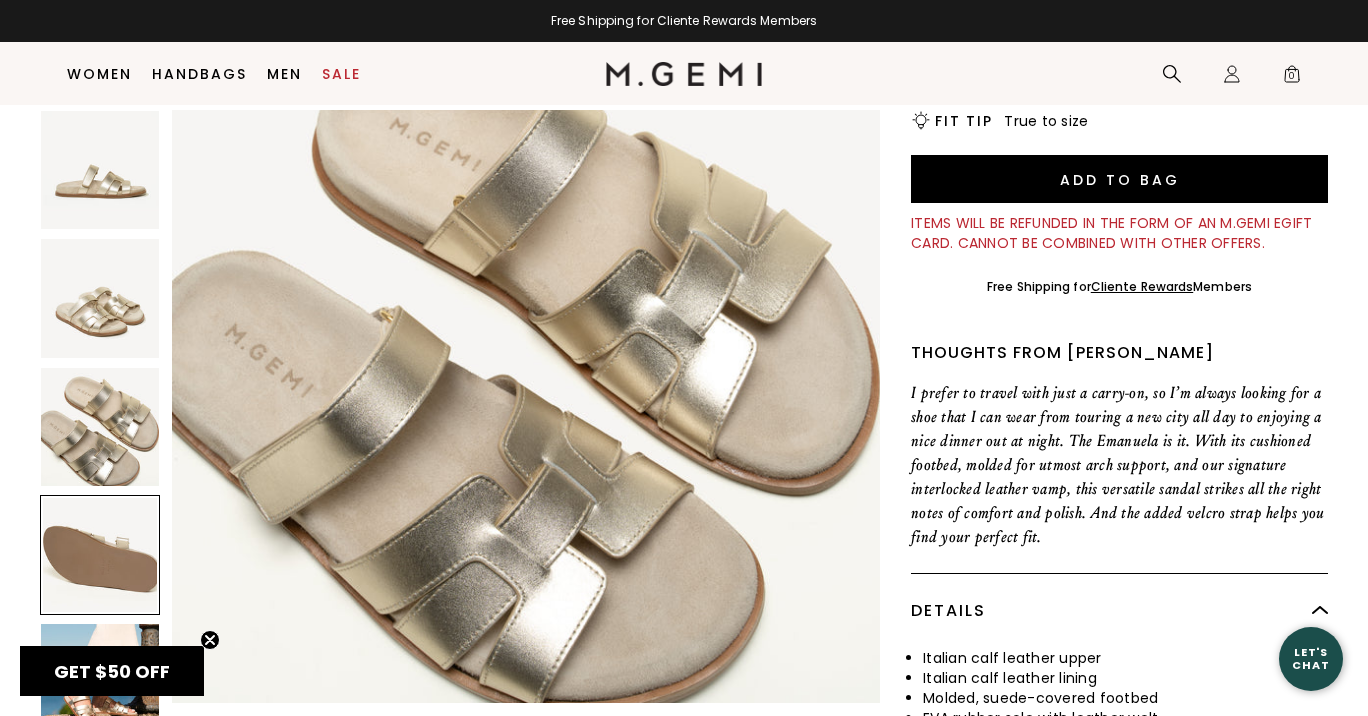 scroll, scrollTop: 2183, scrollLeft: 0, axis: vertical 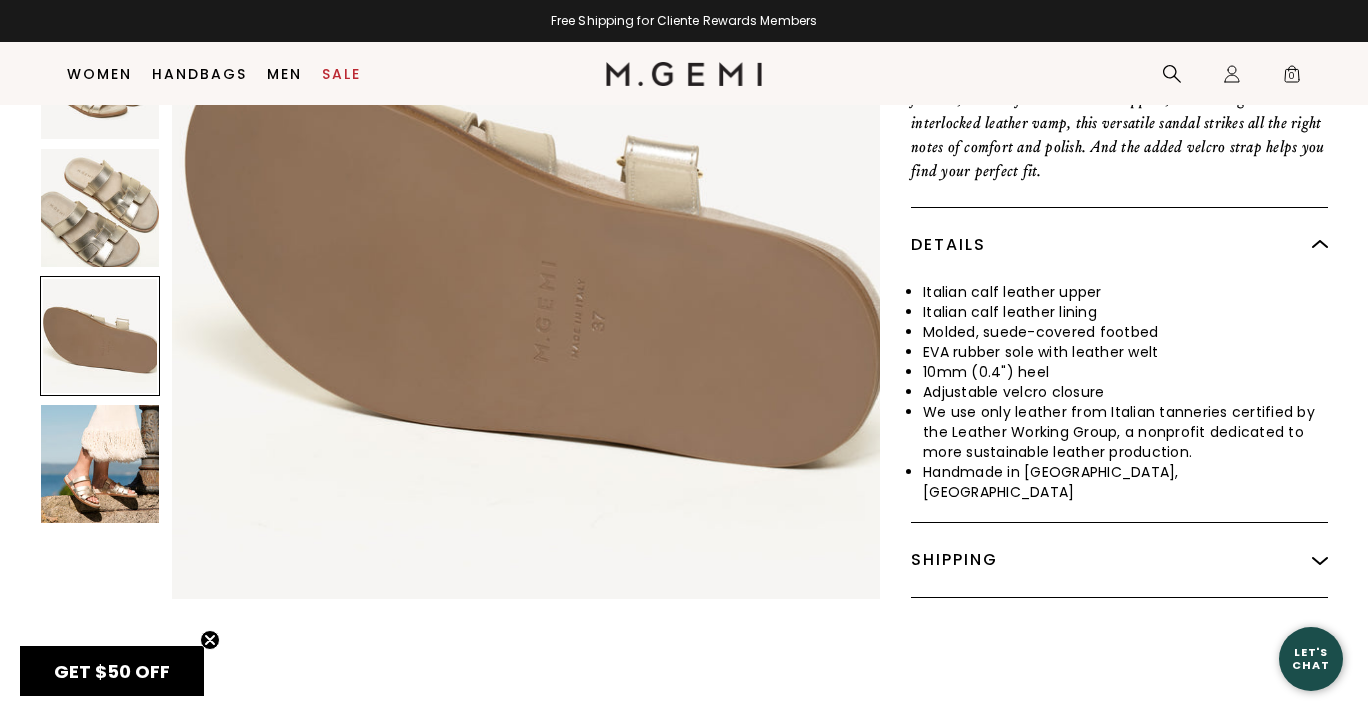 click at bounding box center (100, 464) 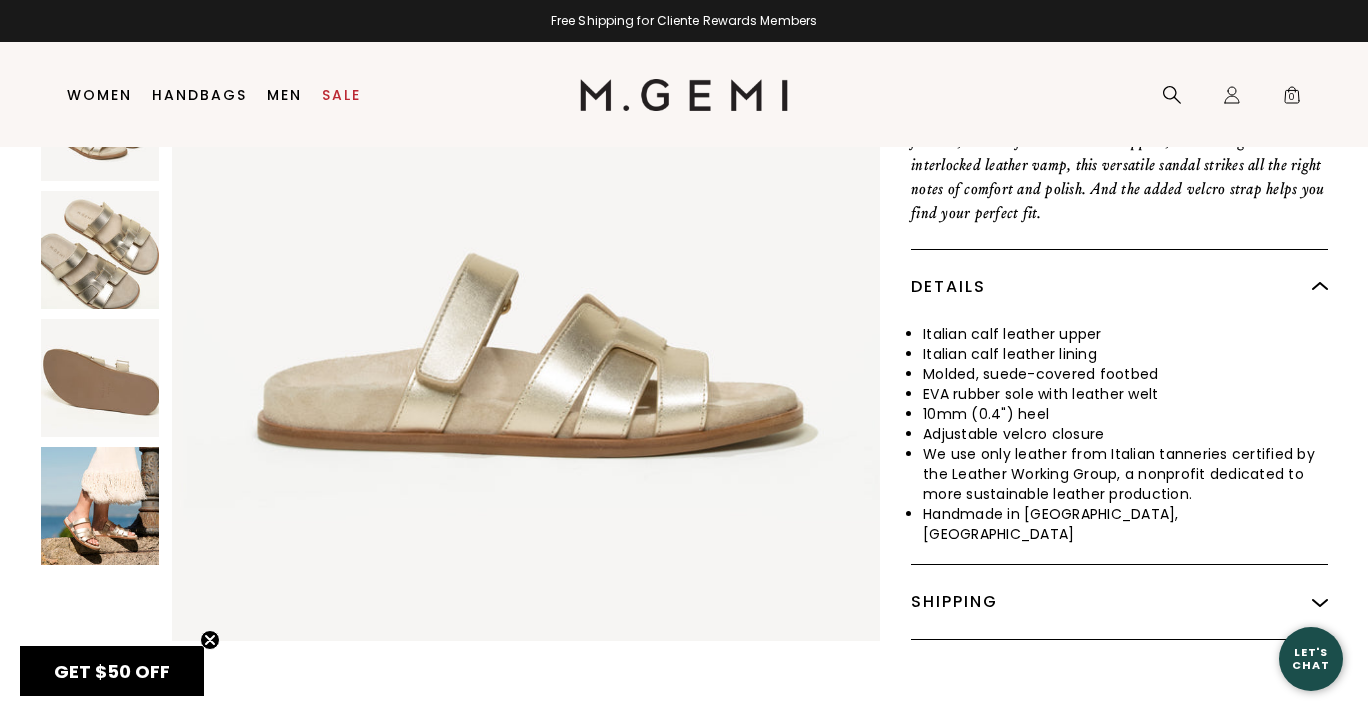 scroll, scrollTop: 0, scrollLeft: 0, axis: both 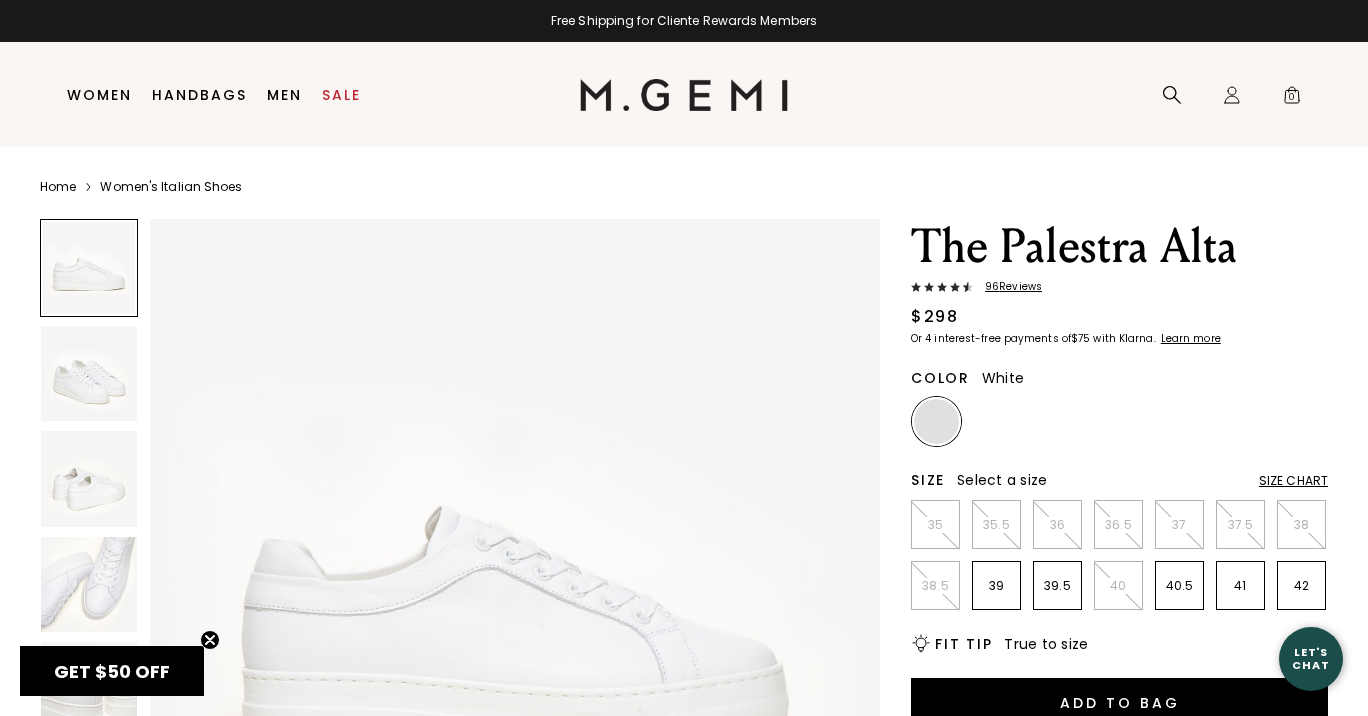 click at bounding box center [89, 479] 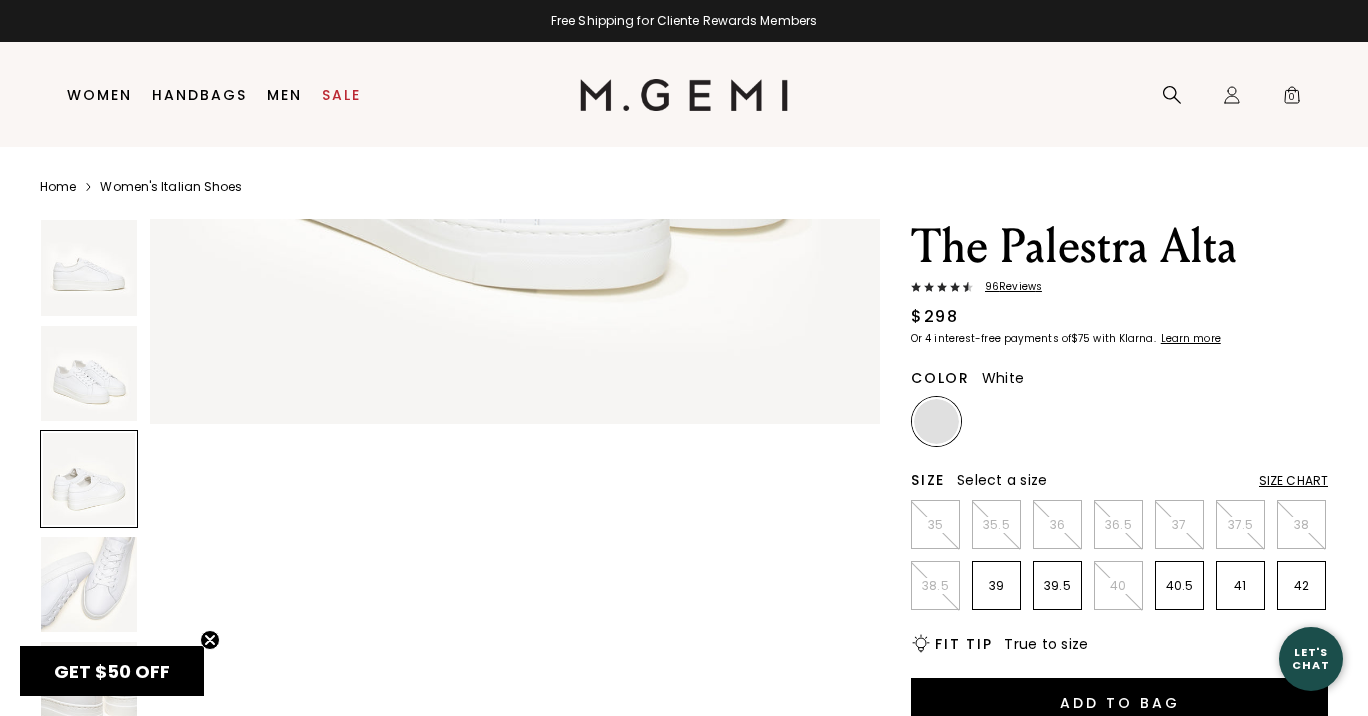 scroll, scrollTop: 1501, scrollLeft: 0, axis: vertical 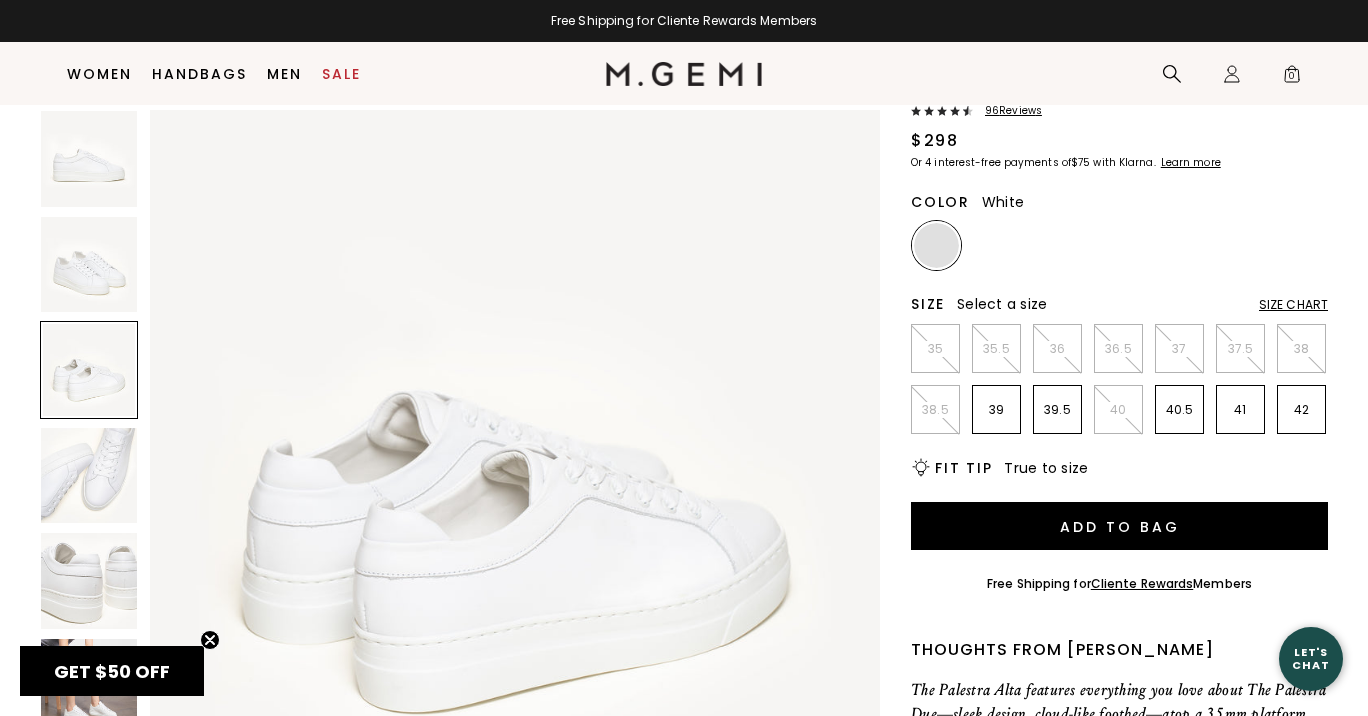 click at bounding box center [89, 581] 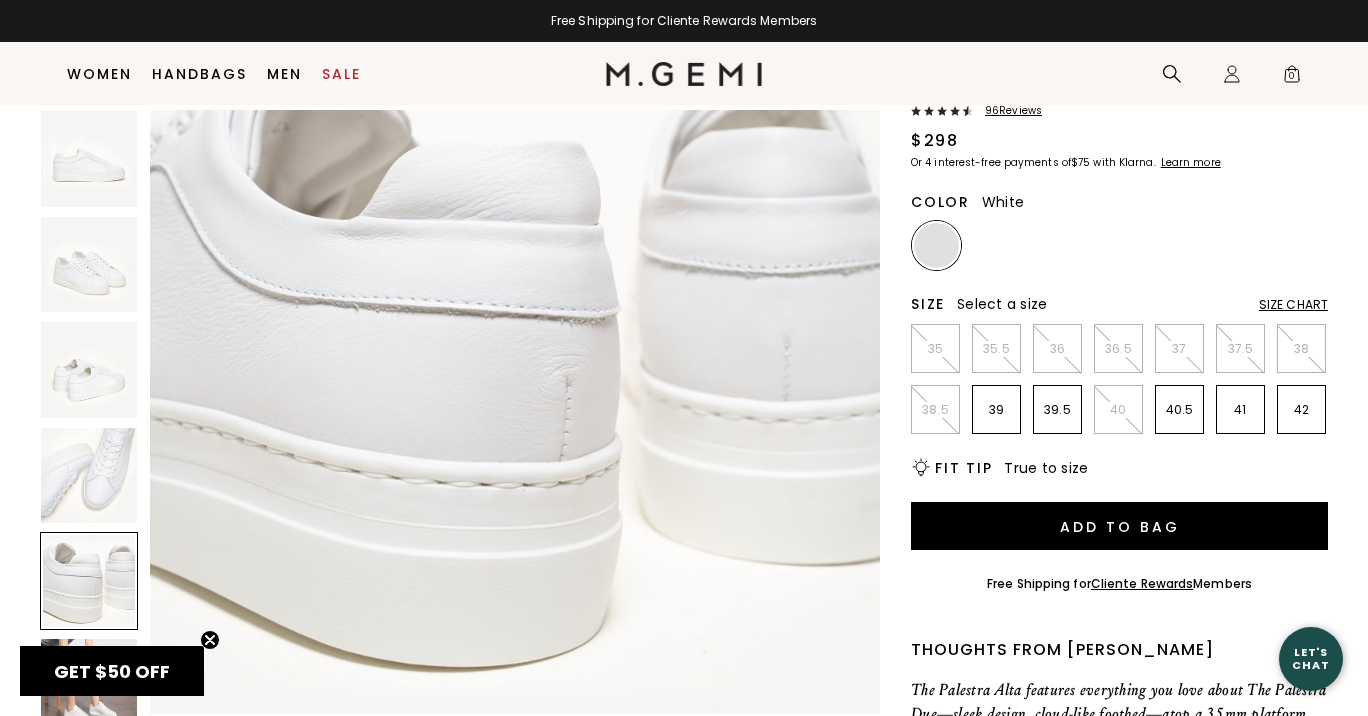 scroll, scrollTop: 3125, scrollLeft: 0, axis: vertical 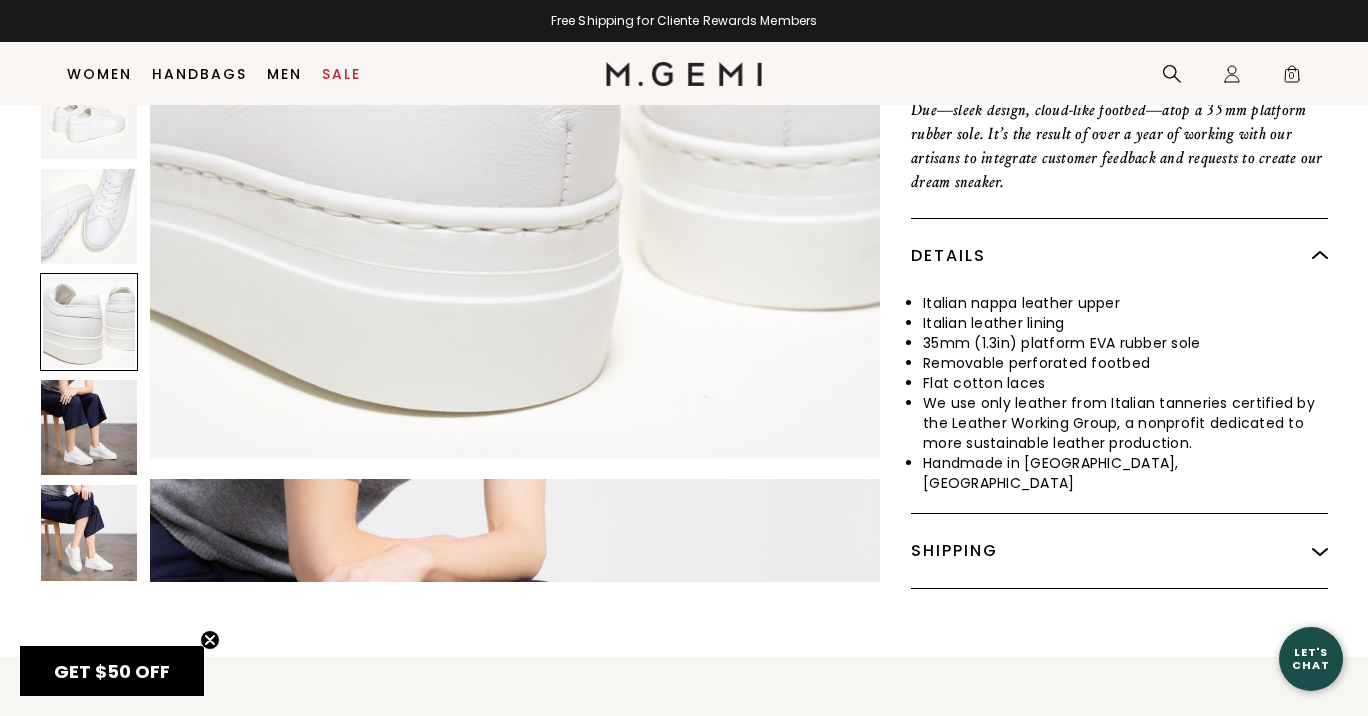 click at bounding box center (89, 533) 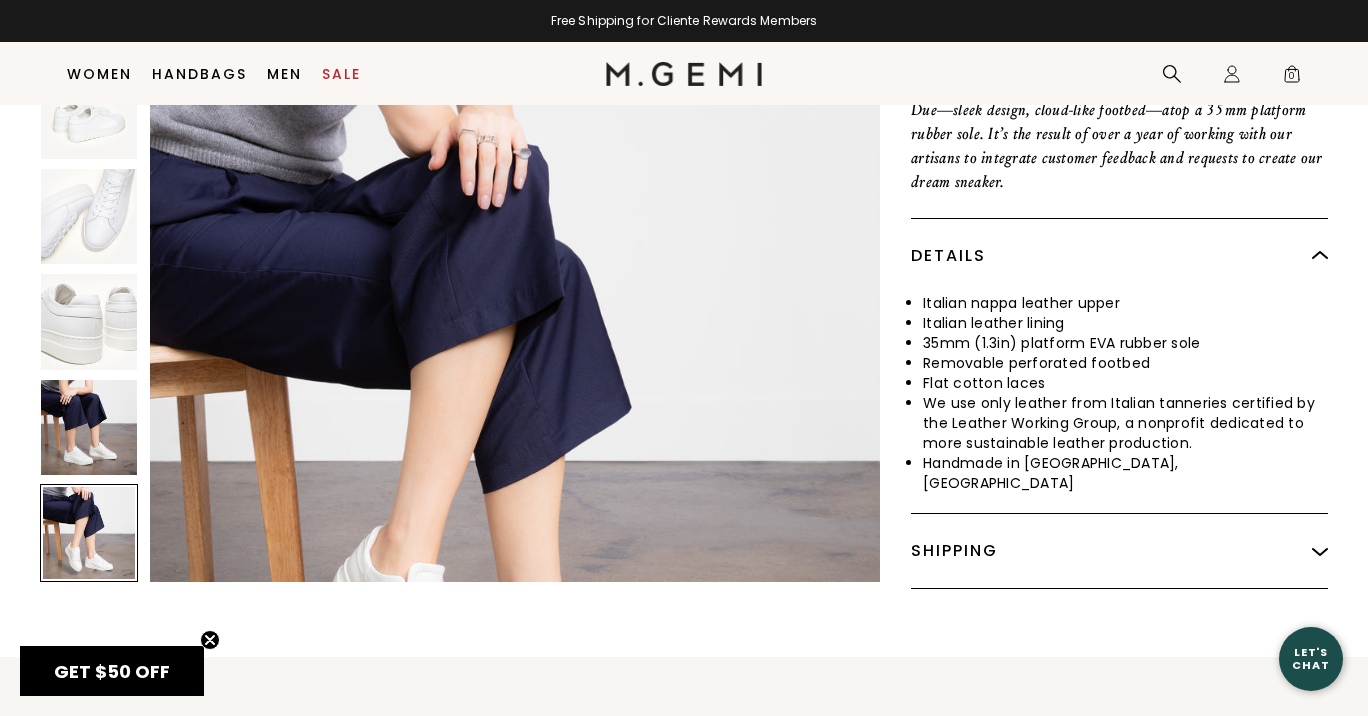 scroll, scrollTop: 4503, scrollLeft: 0, axis: vertical 